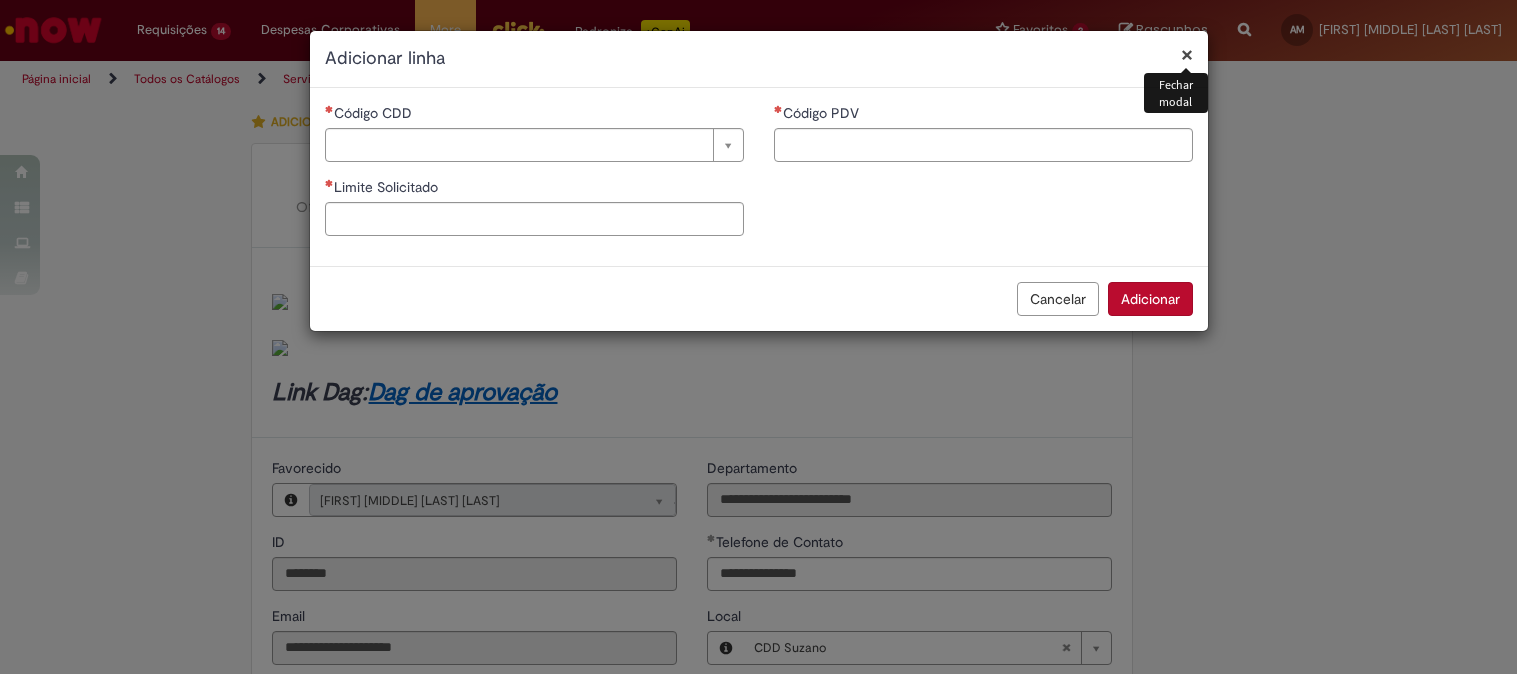 select on "*******" 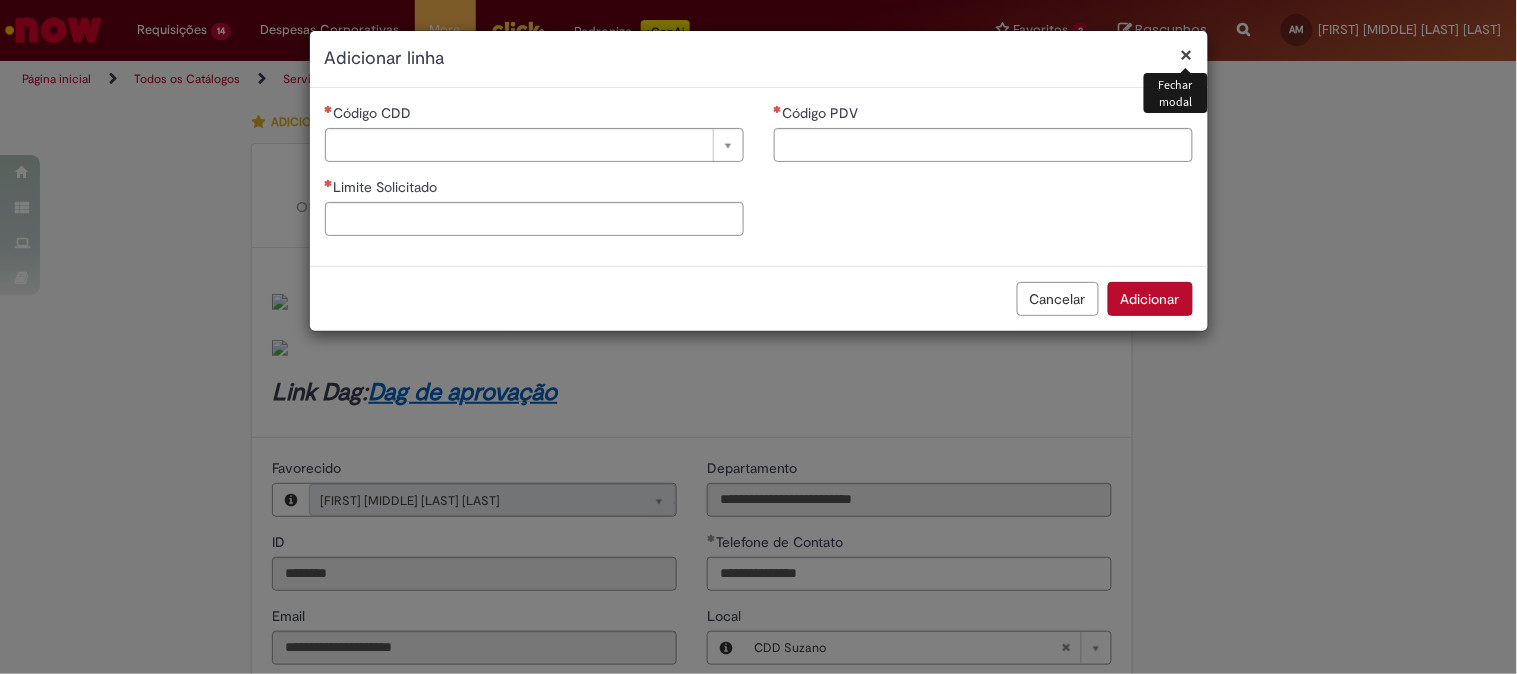 scroll, scrollTop: 555, scrollLeft: 0, axis: vertical 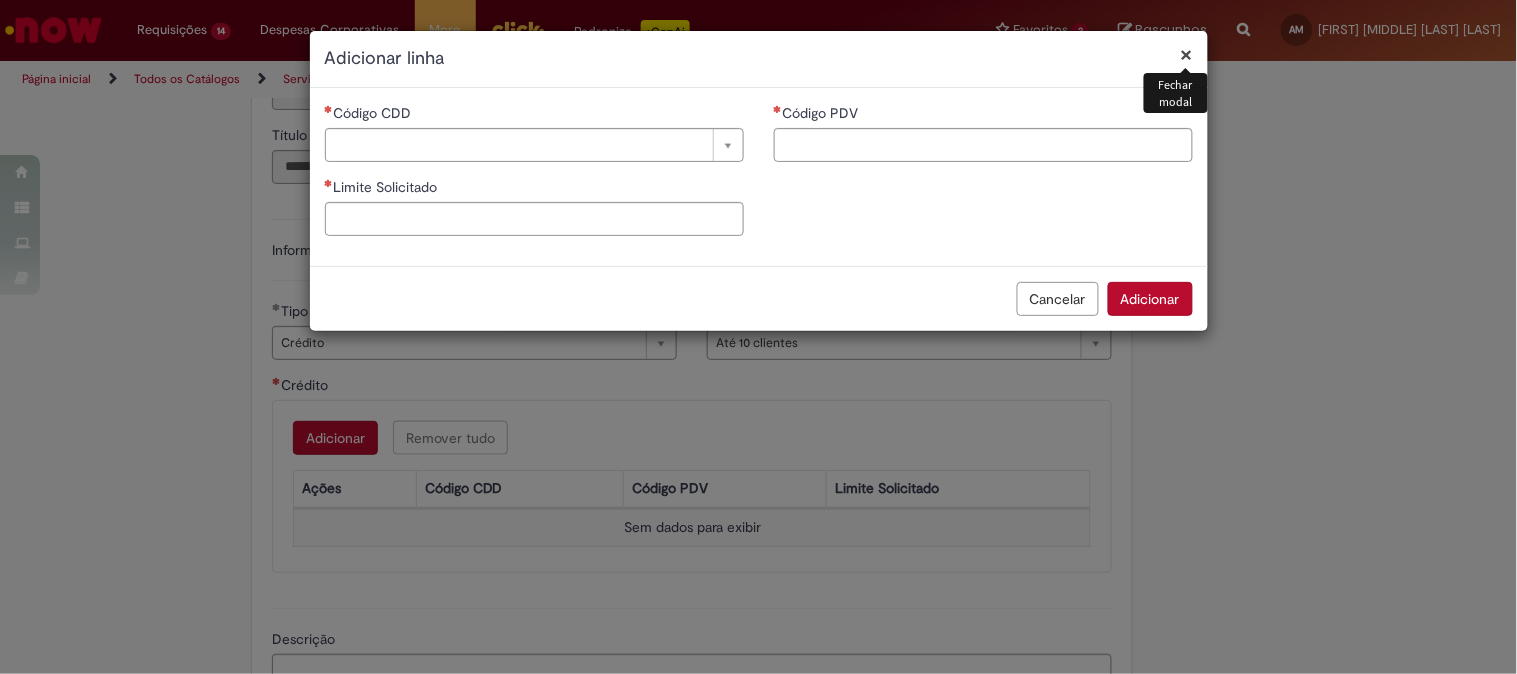 click on "× Fechar modal
Adicionar linha" at bounding box center (759, 59) 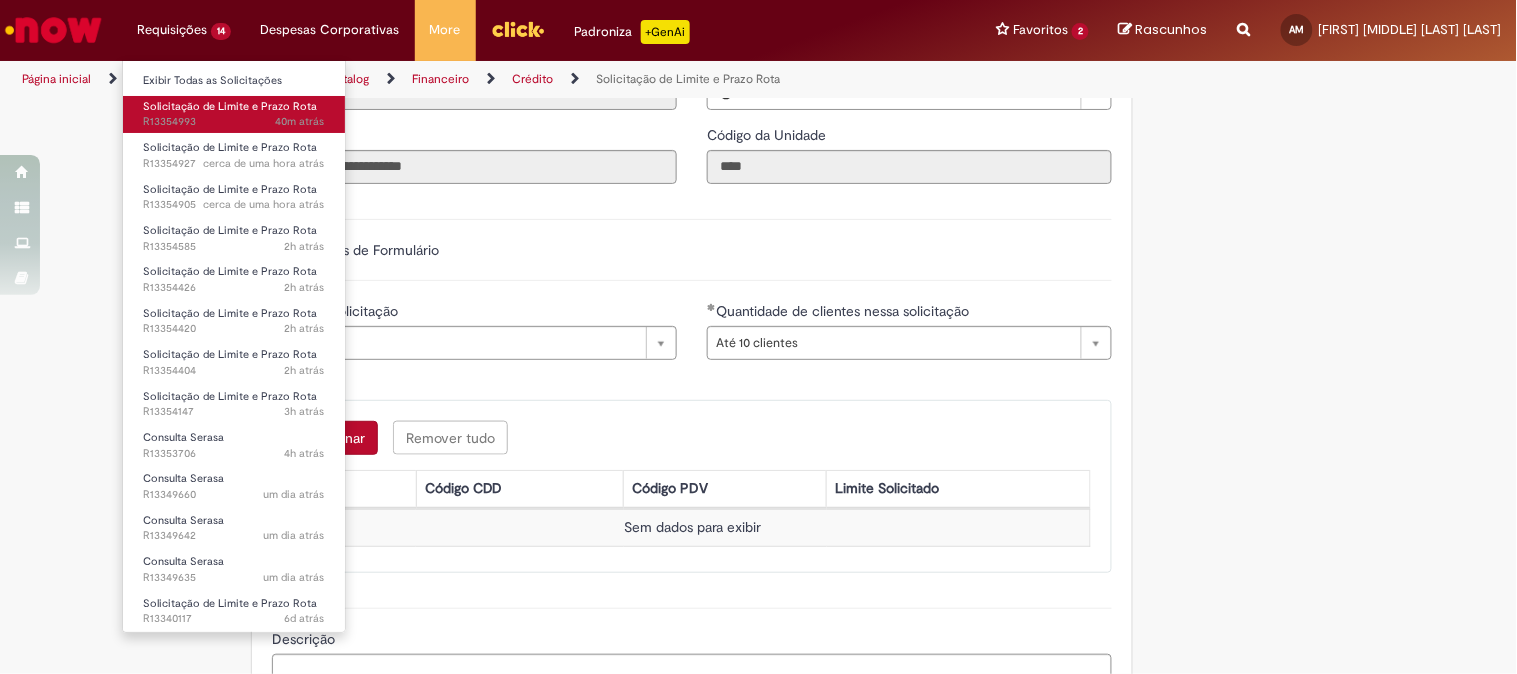 click on "Solicitação de Limite e Prazo Rota" at bounding box center [230, 106] 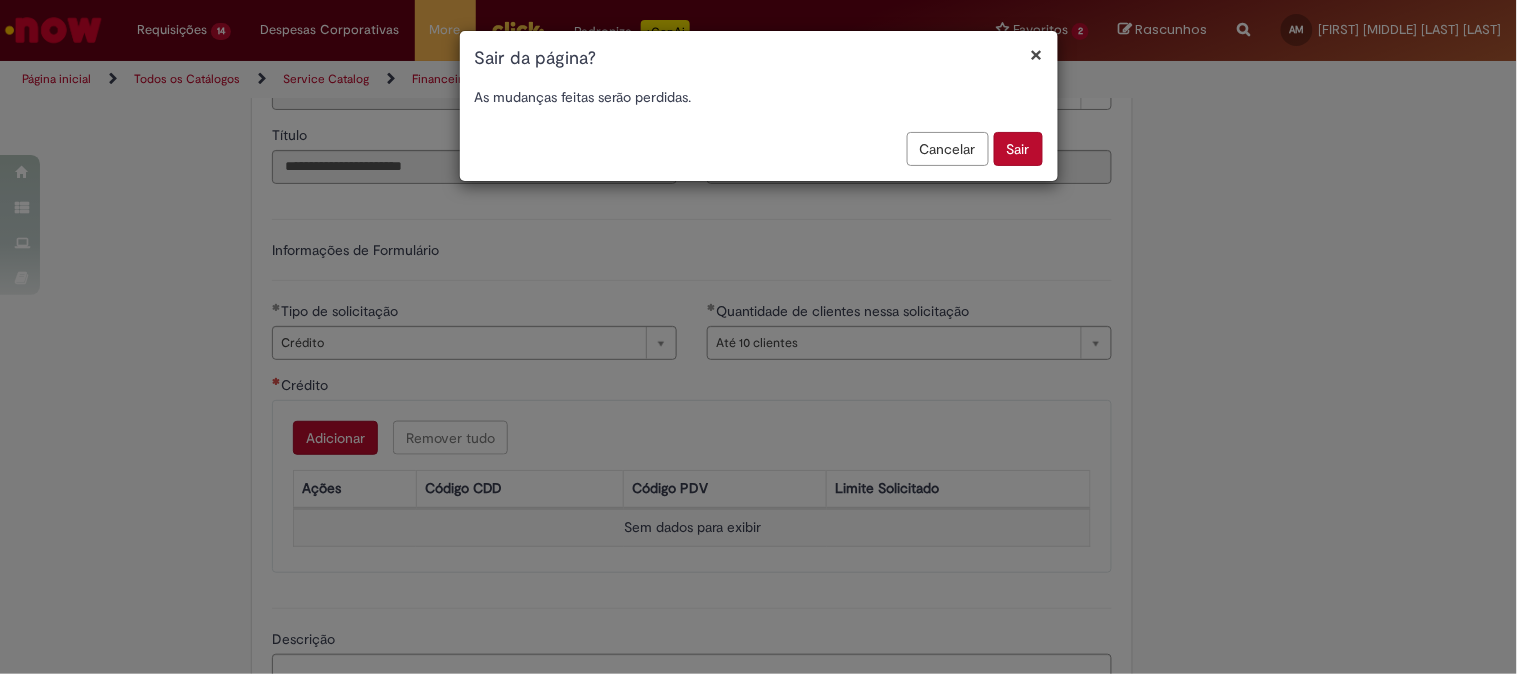 click on "Sair" at bounding box center (1018, 149) 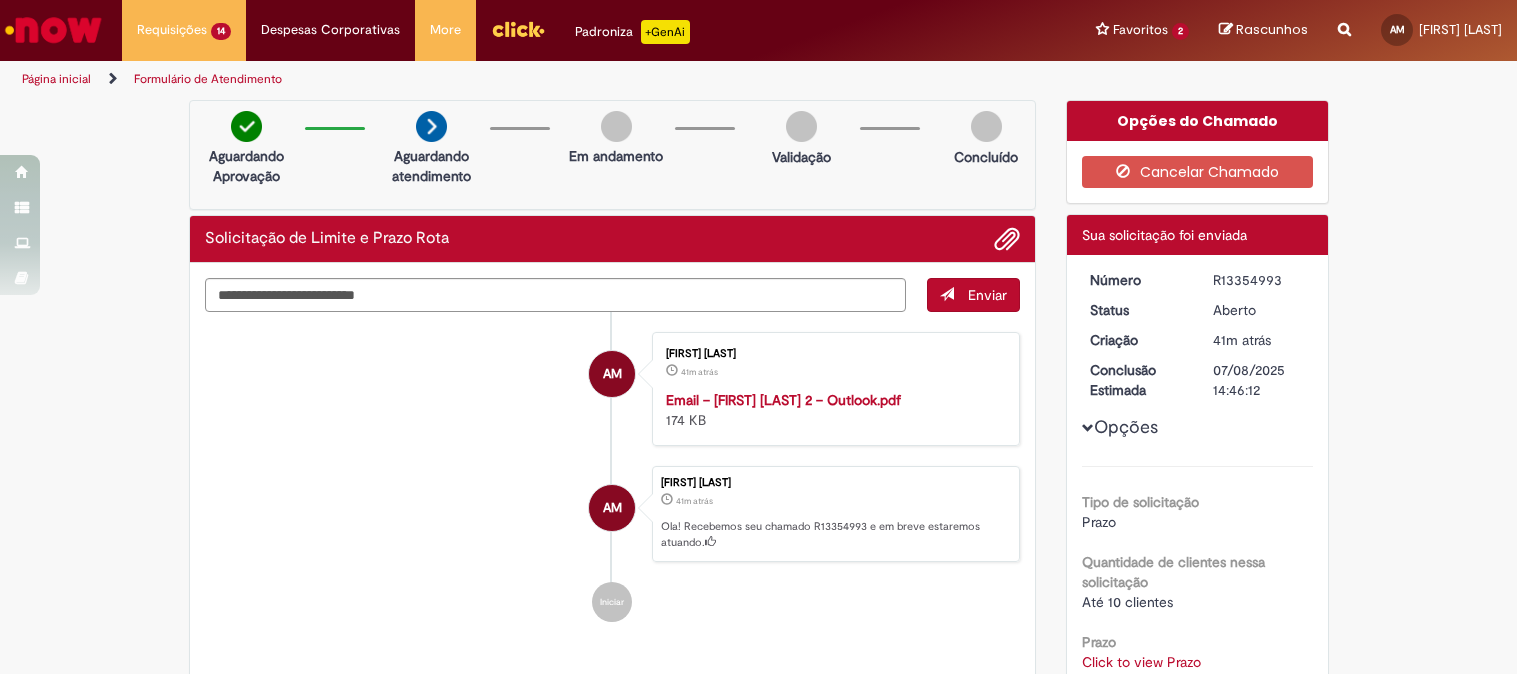 scroll, scrollTop: 0, scrollLeft: 0, axis: both 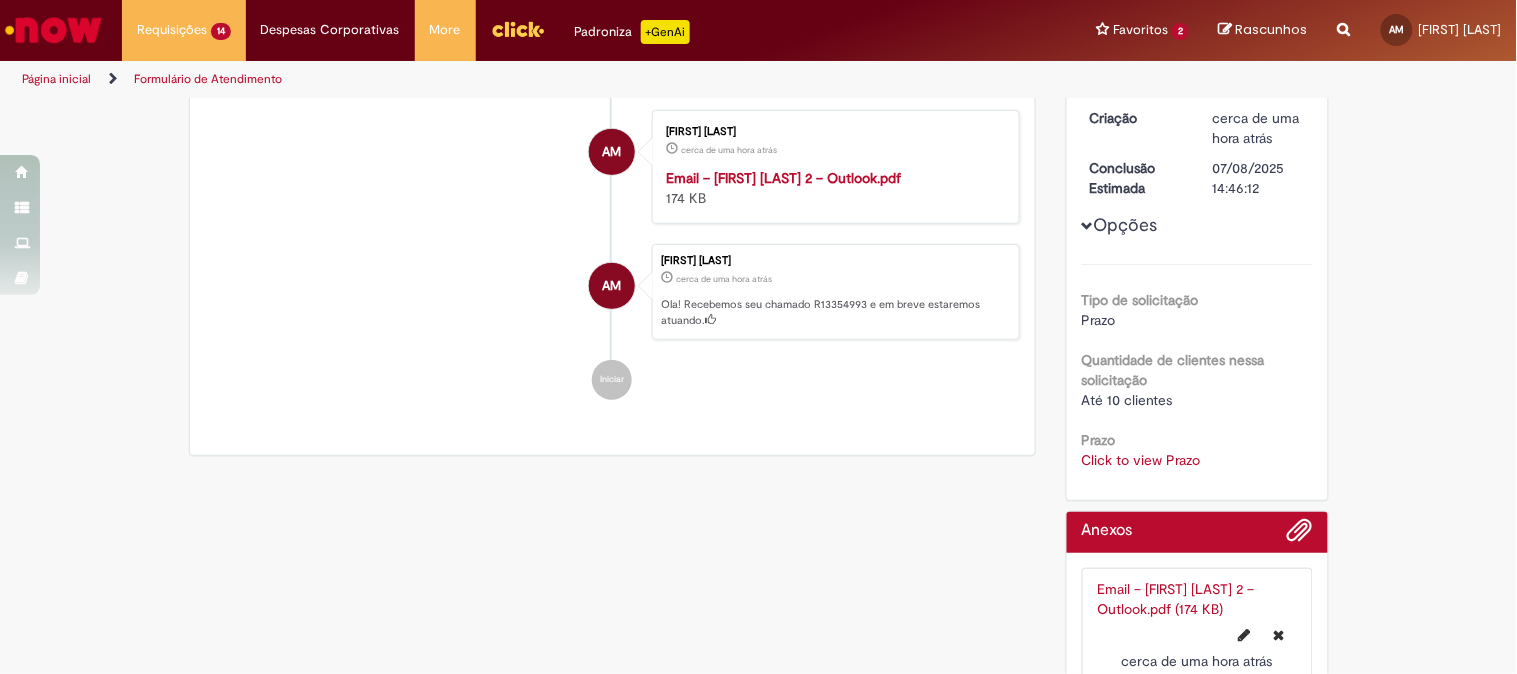 click on "Click to view Prazo" at bounding box center (1141, 460) 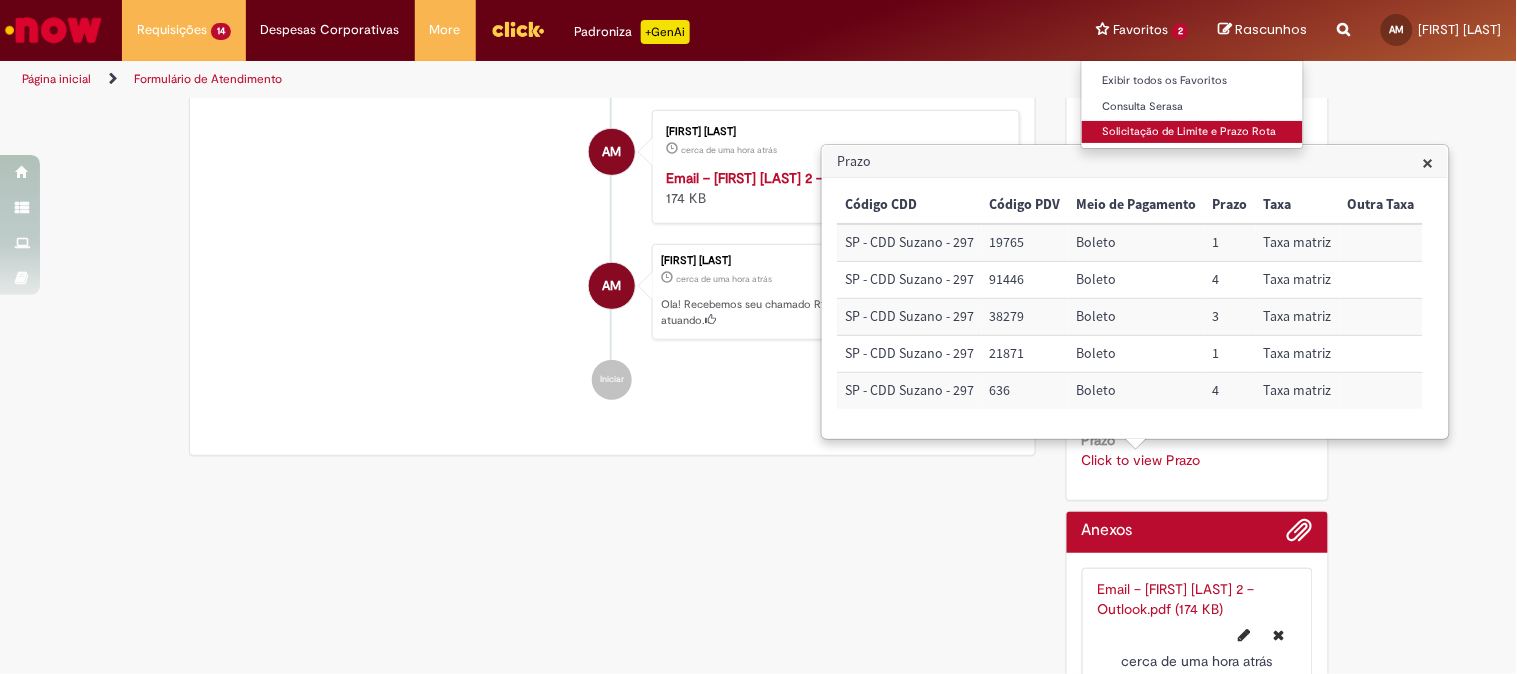 click on "Solicitação de Limite e Prazo Rota" at bounding box center (1192, 132) 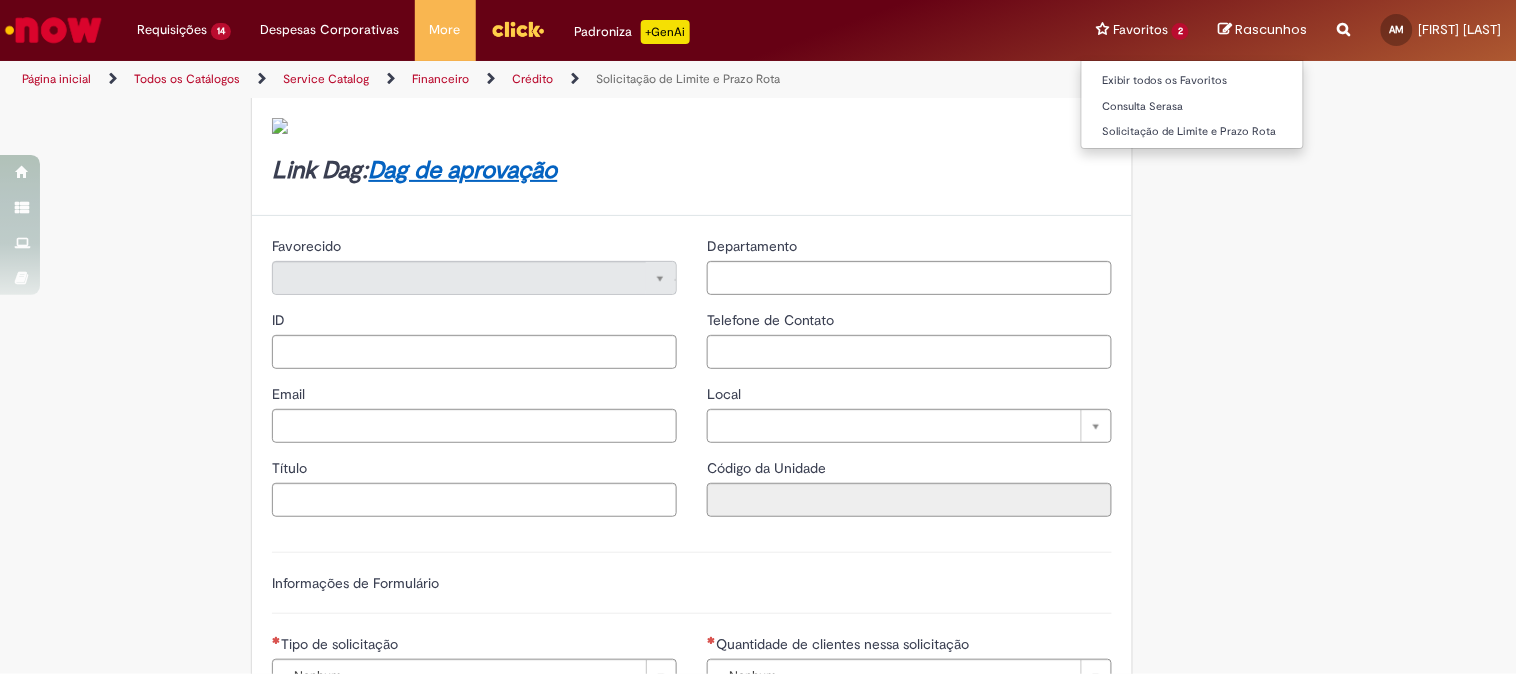 scroll, scrollTop: 0, scrollLeft: 0, axis: both 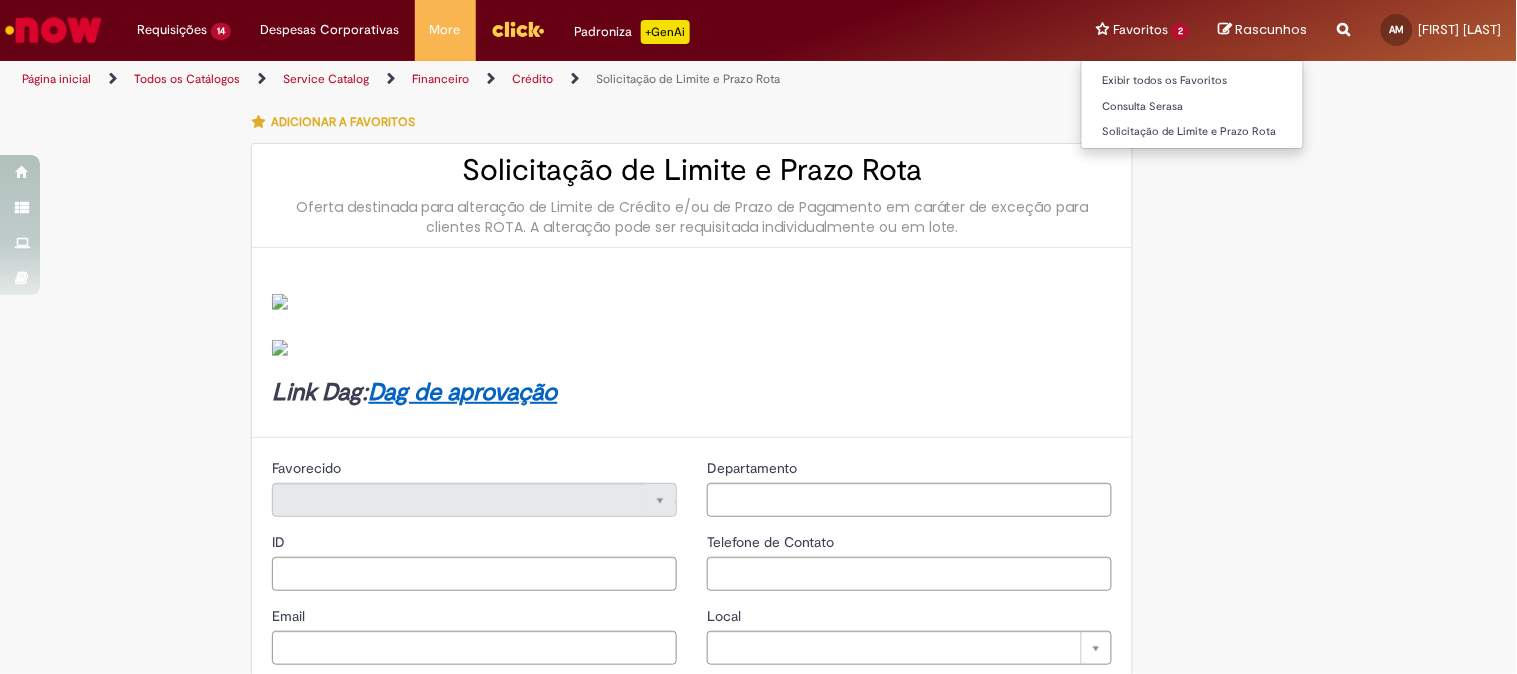 type on "********" 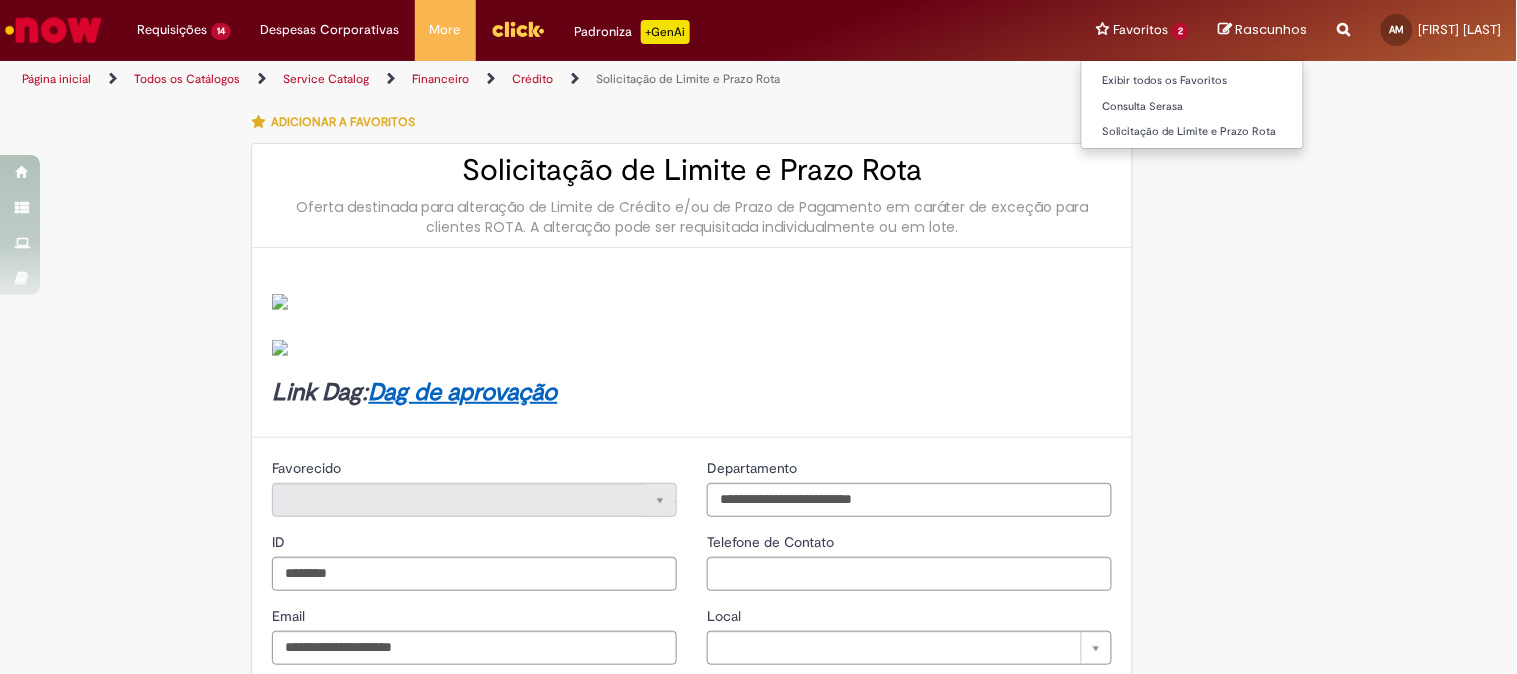 type on "**********" 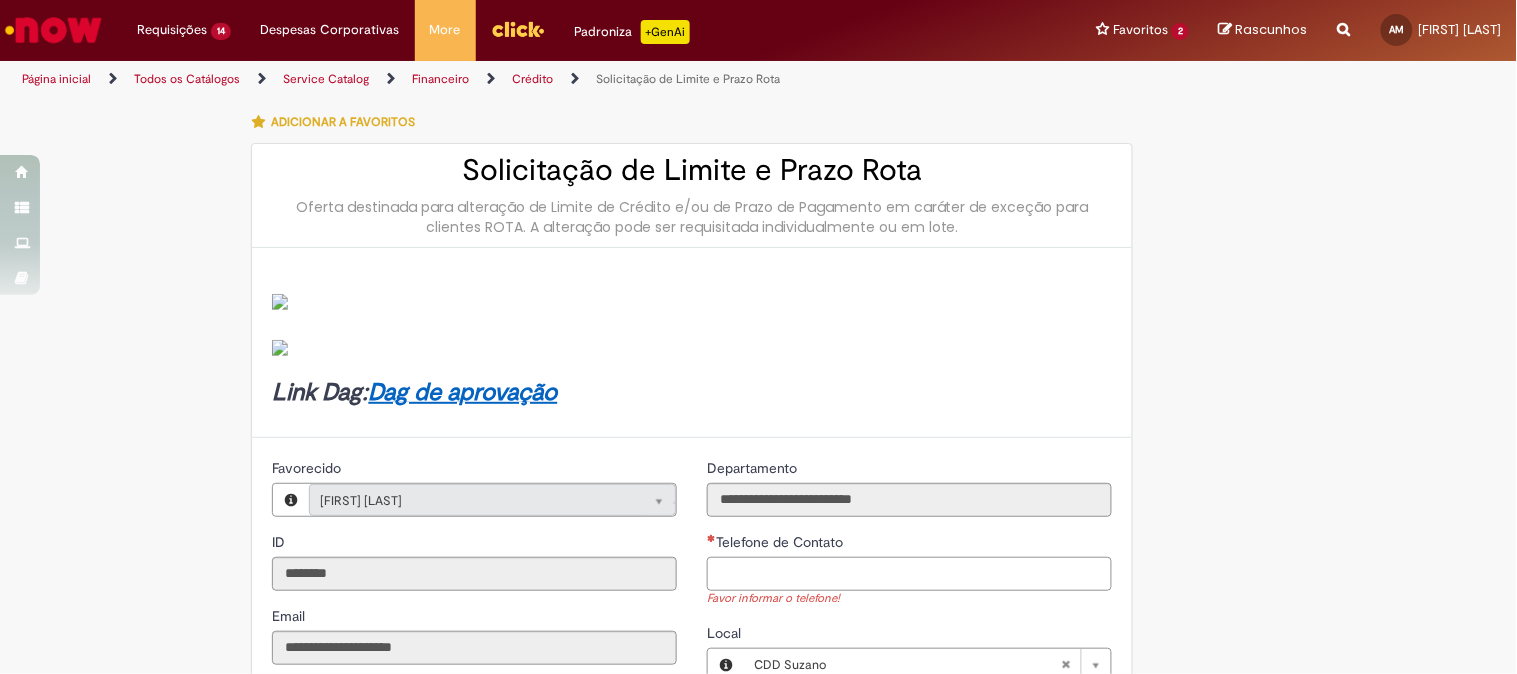 click on "Telefone de Contato" at bounding box center (909, 574) 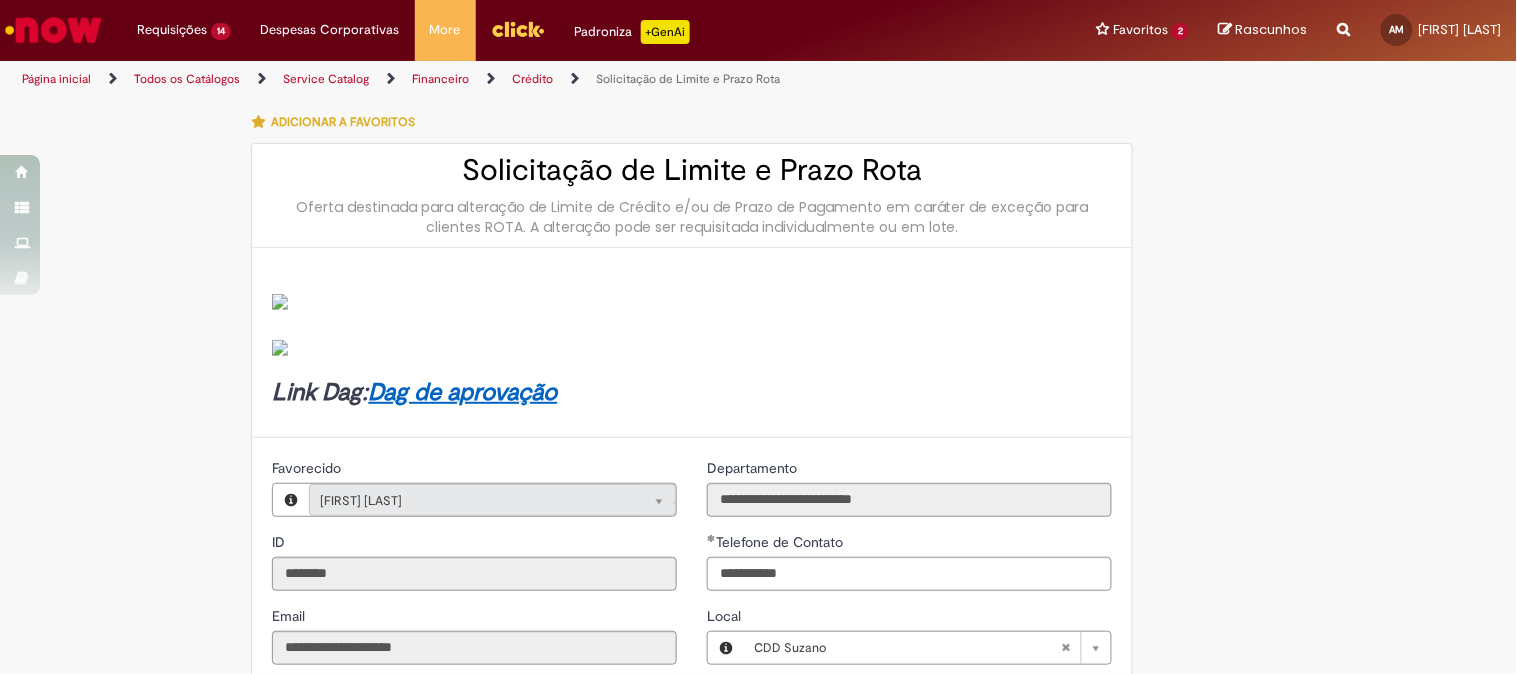 type on "**********" 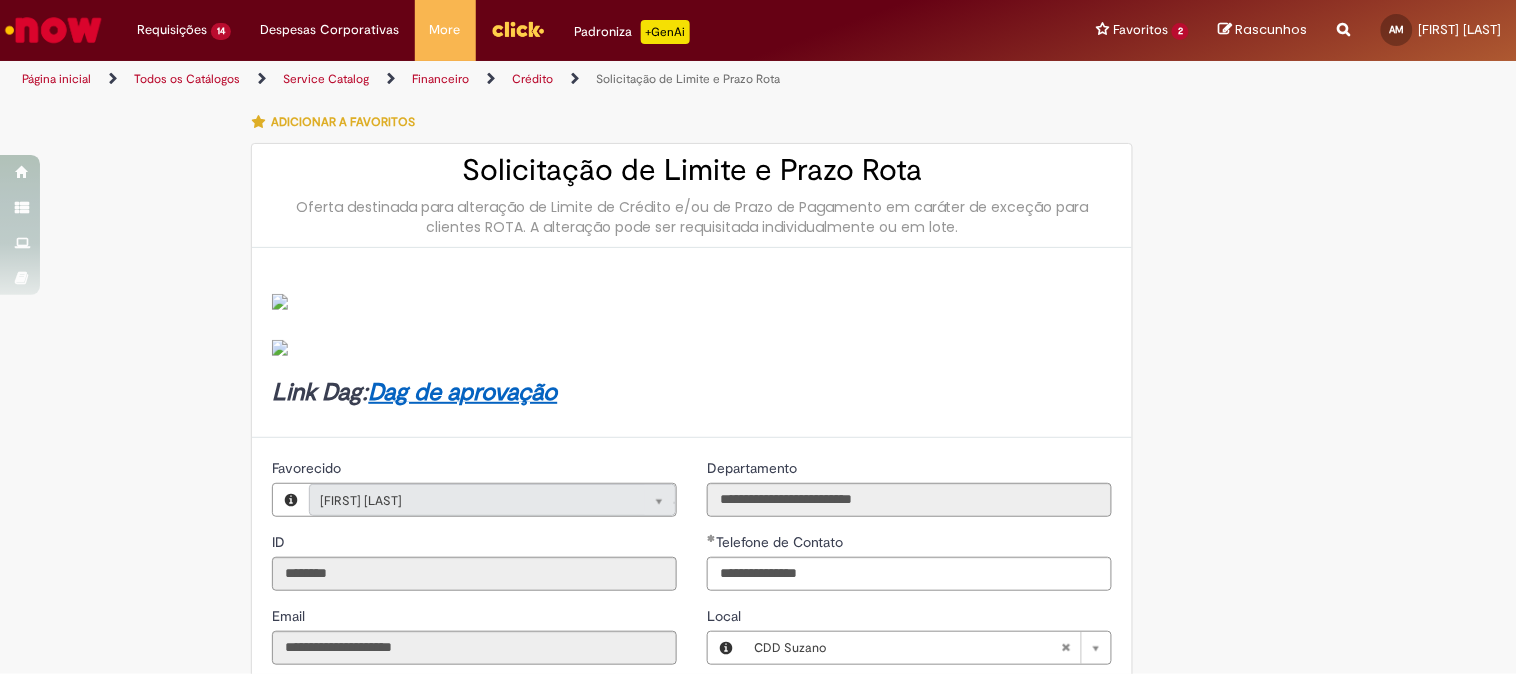 click on "**********" at bounding box center (759, 808) 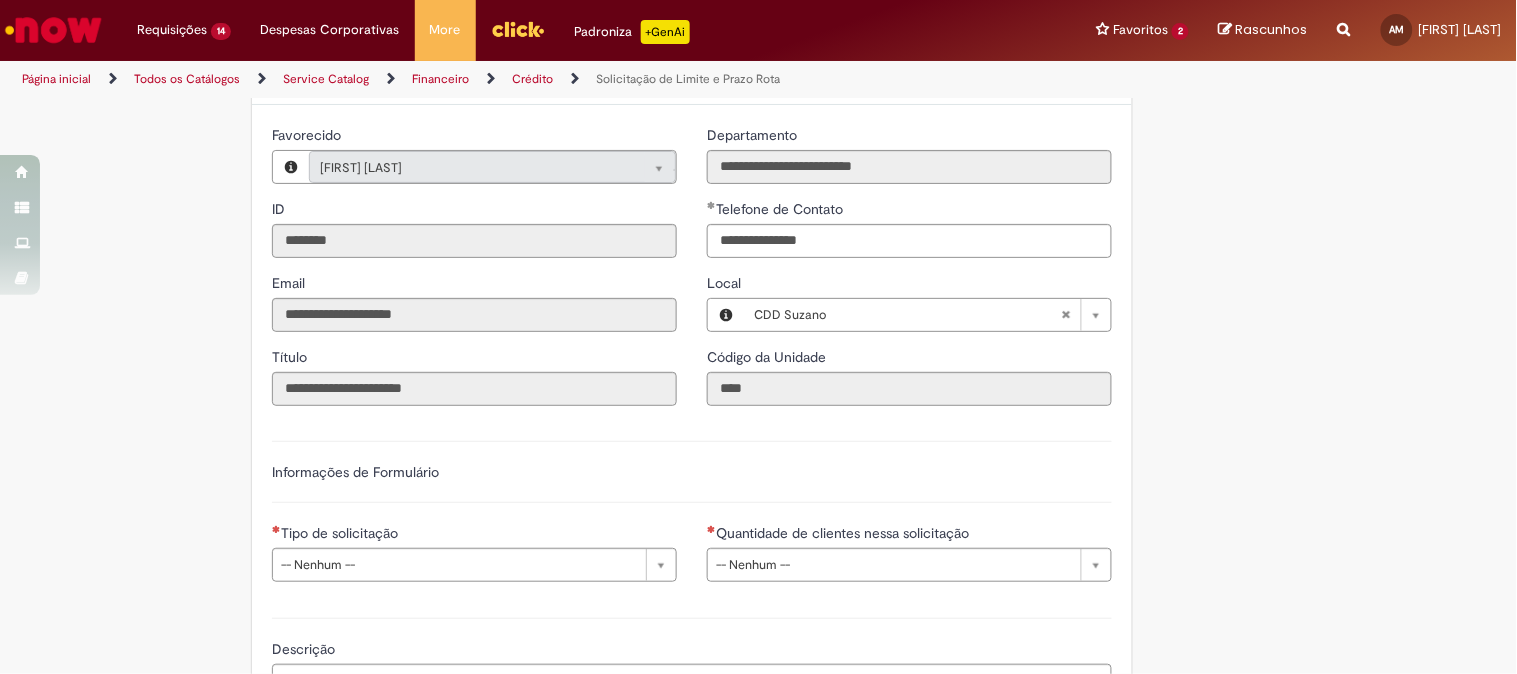 scroll, scrollTop: 444, scrollLeft: 0, axis: vertical 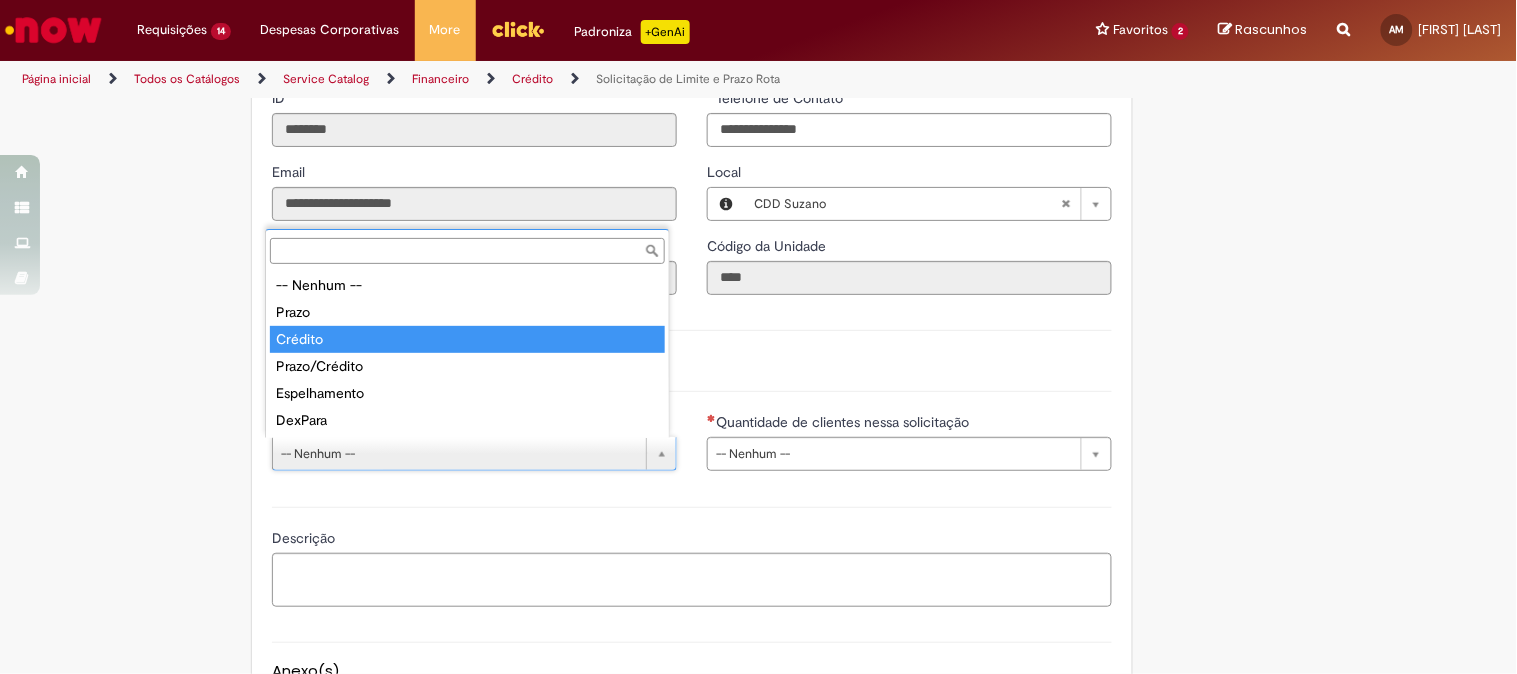 type on "*******" 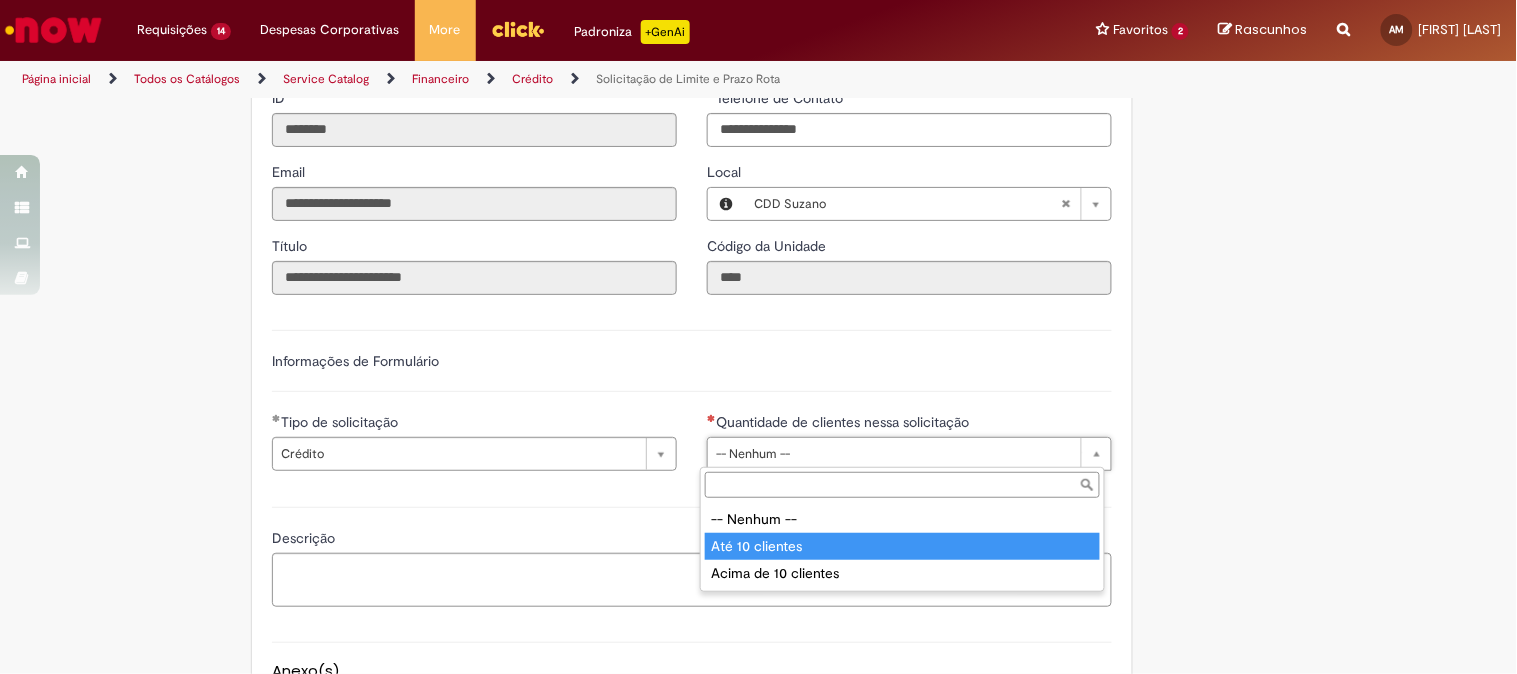 type on "**********" 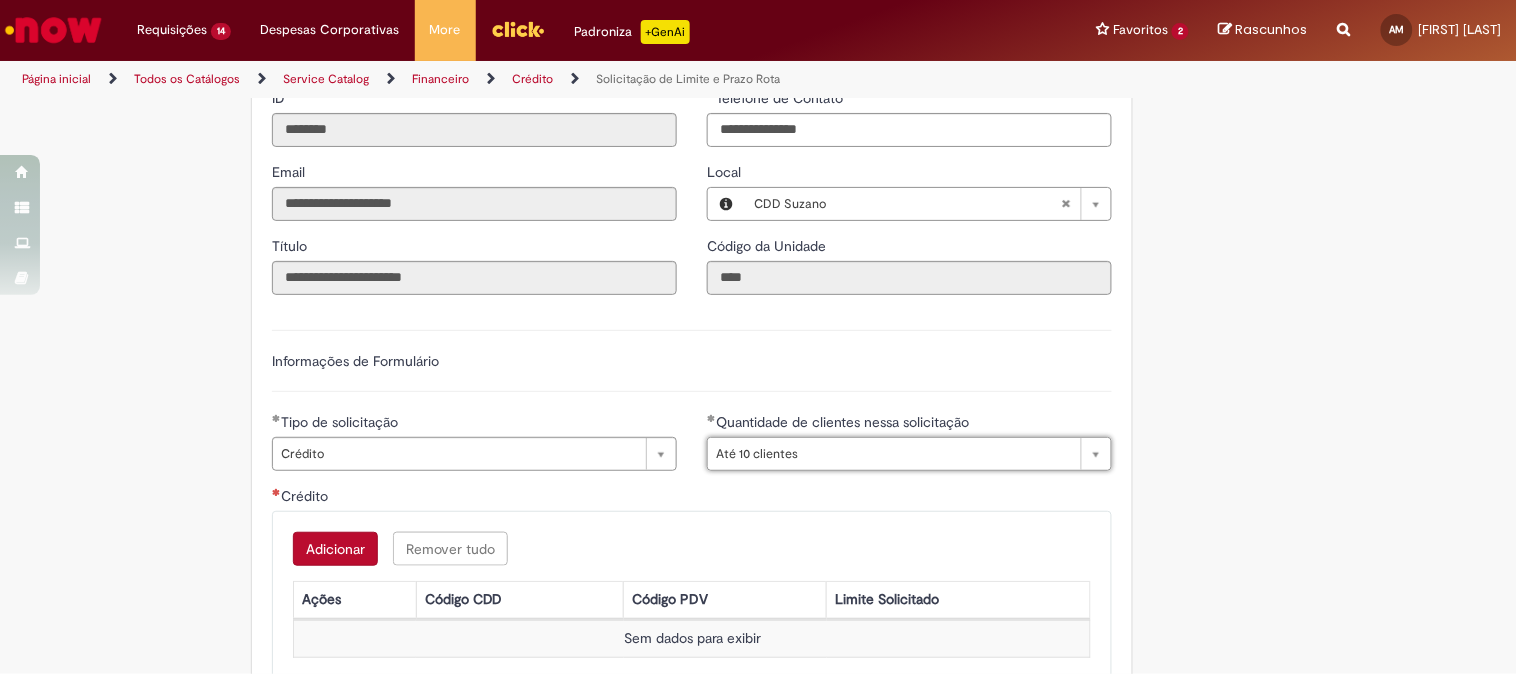 scroll, scrollTop: 666, scrollLeft: 0, axis: vertical 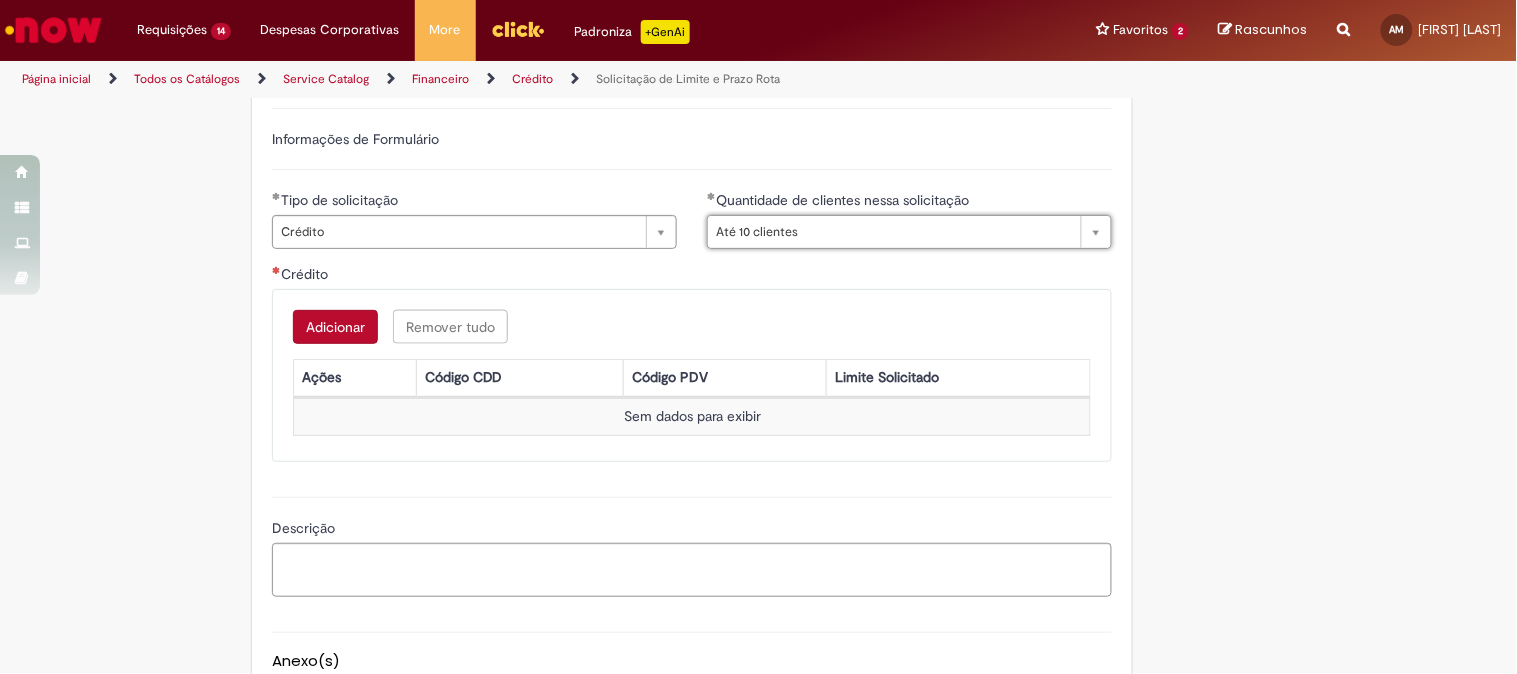 click on "Adicionar" at bounding box center (335, 327) 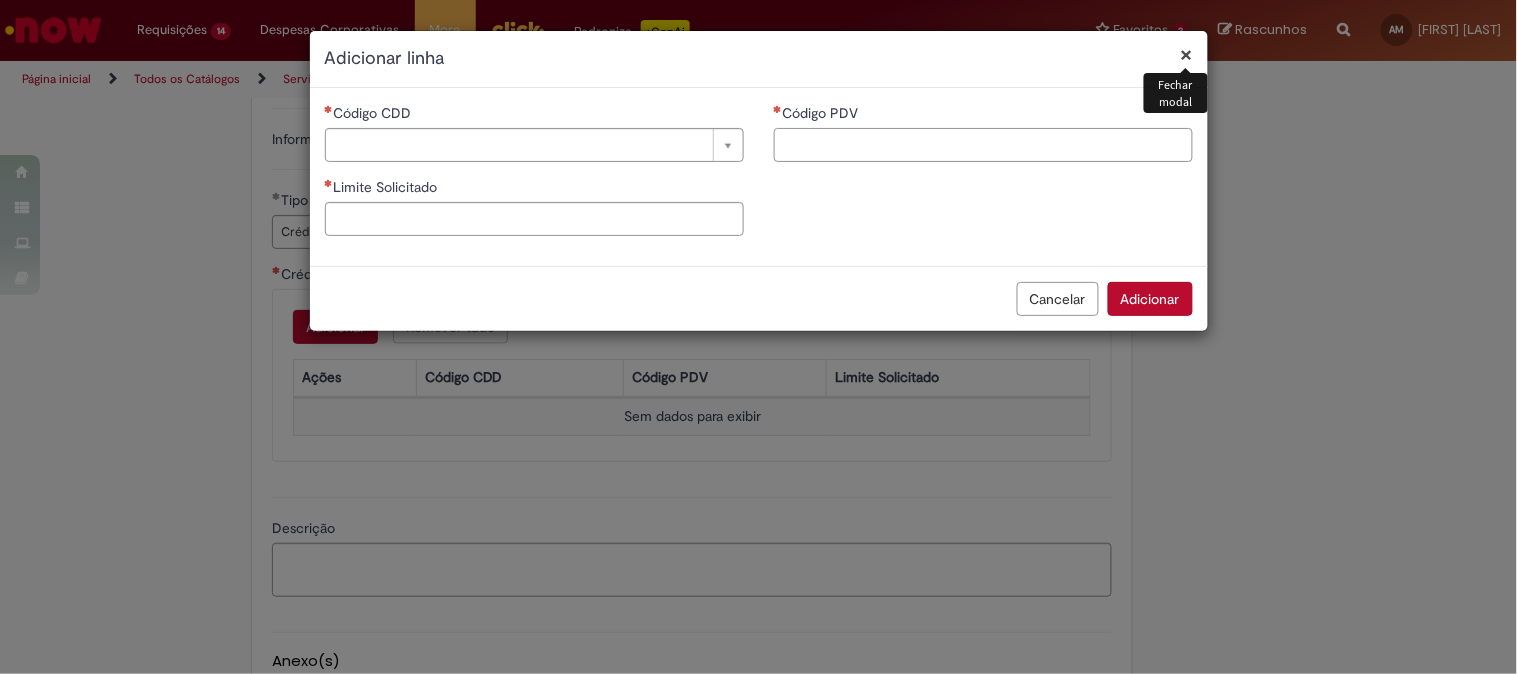 click on "Código PDV" at bounding box center [983, 145] 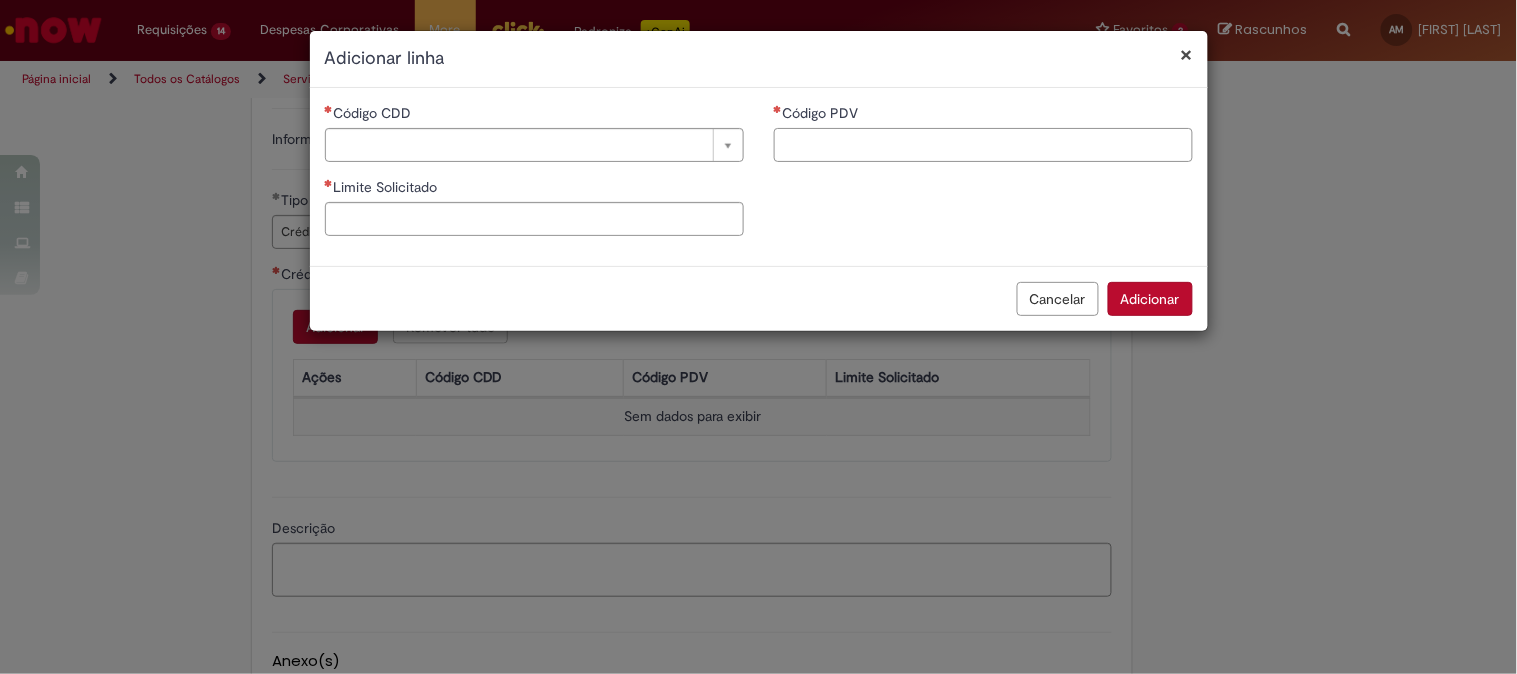 paste on "*****" 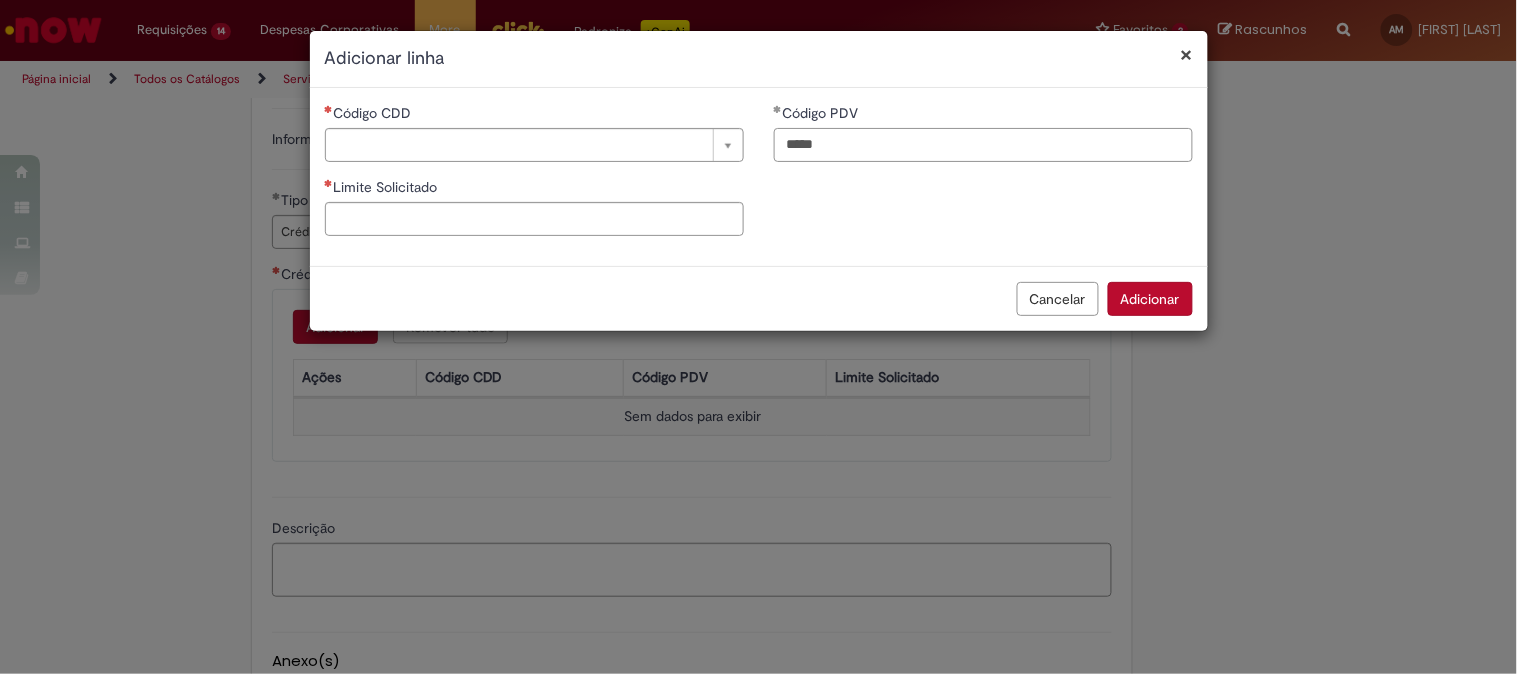 type on "*****" 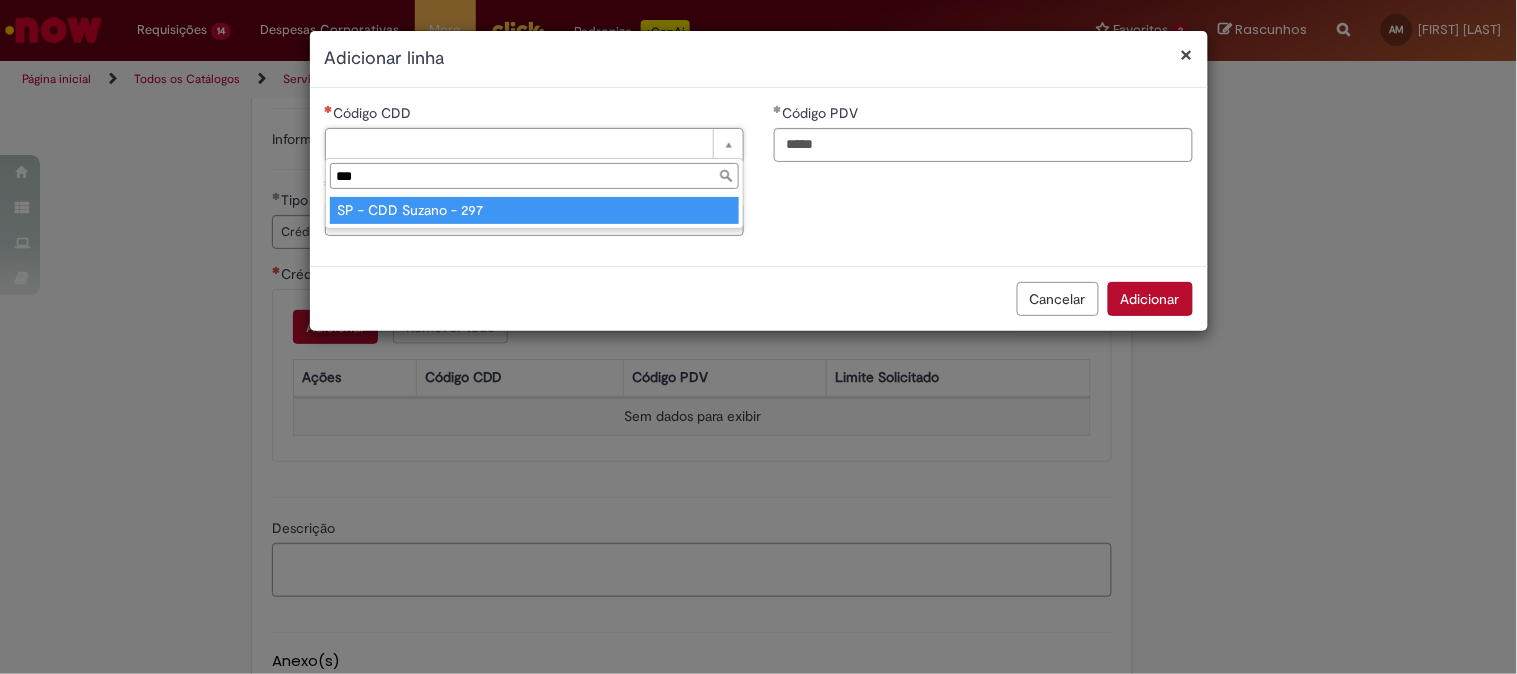 type on "***" 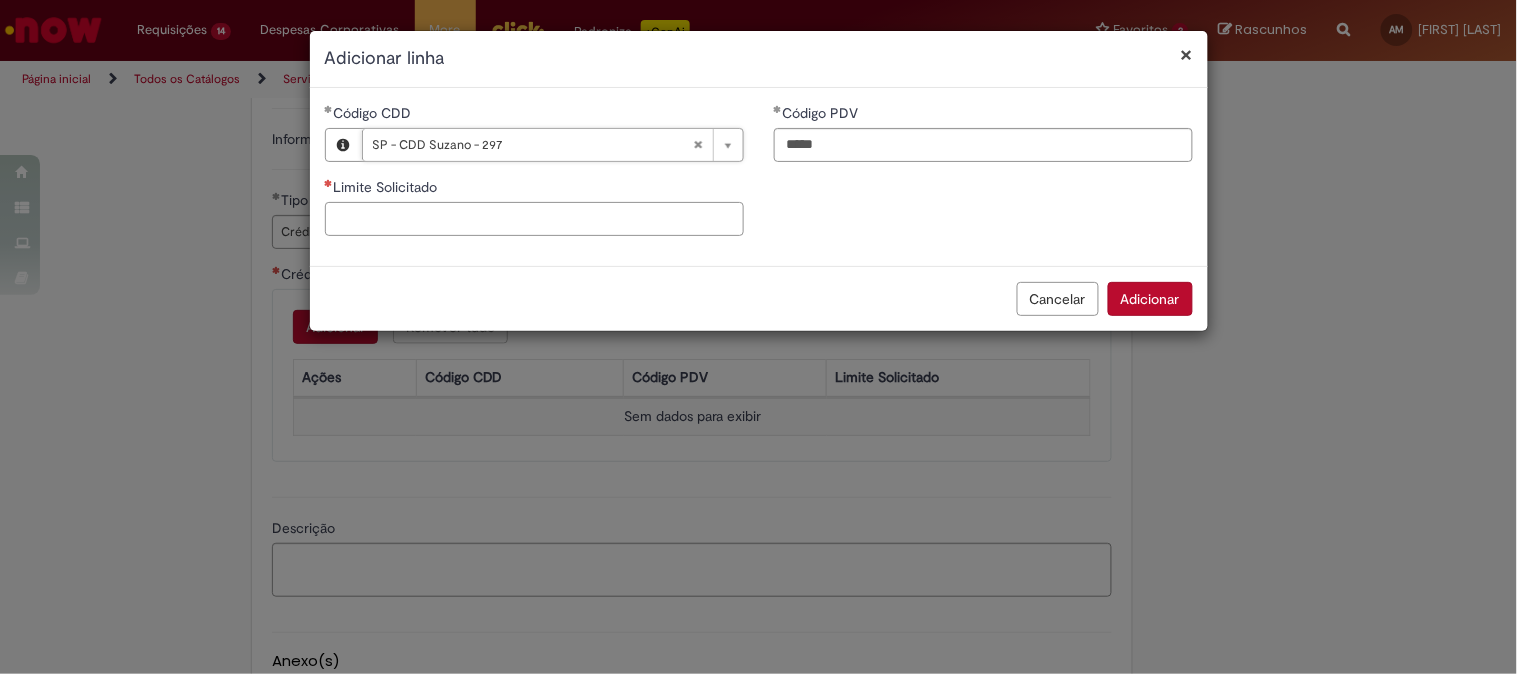 click on "Limite Solicitado" at bounding box center (534, 219) 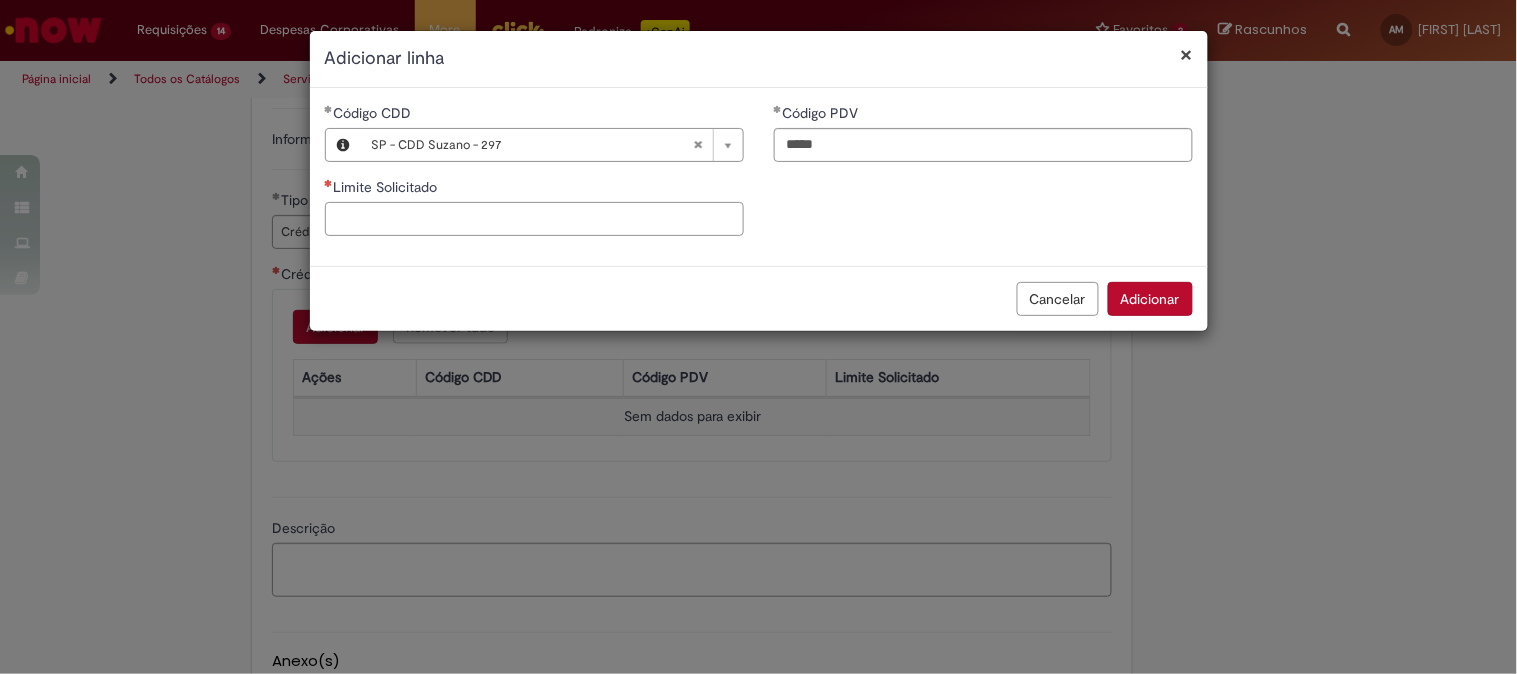 paste on "*****" 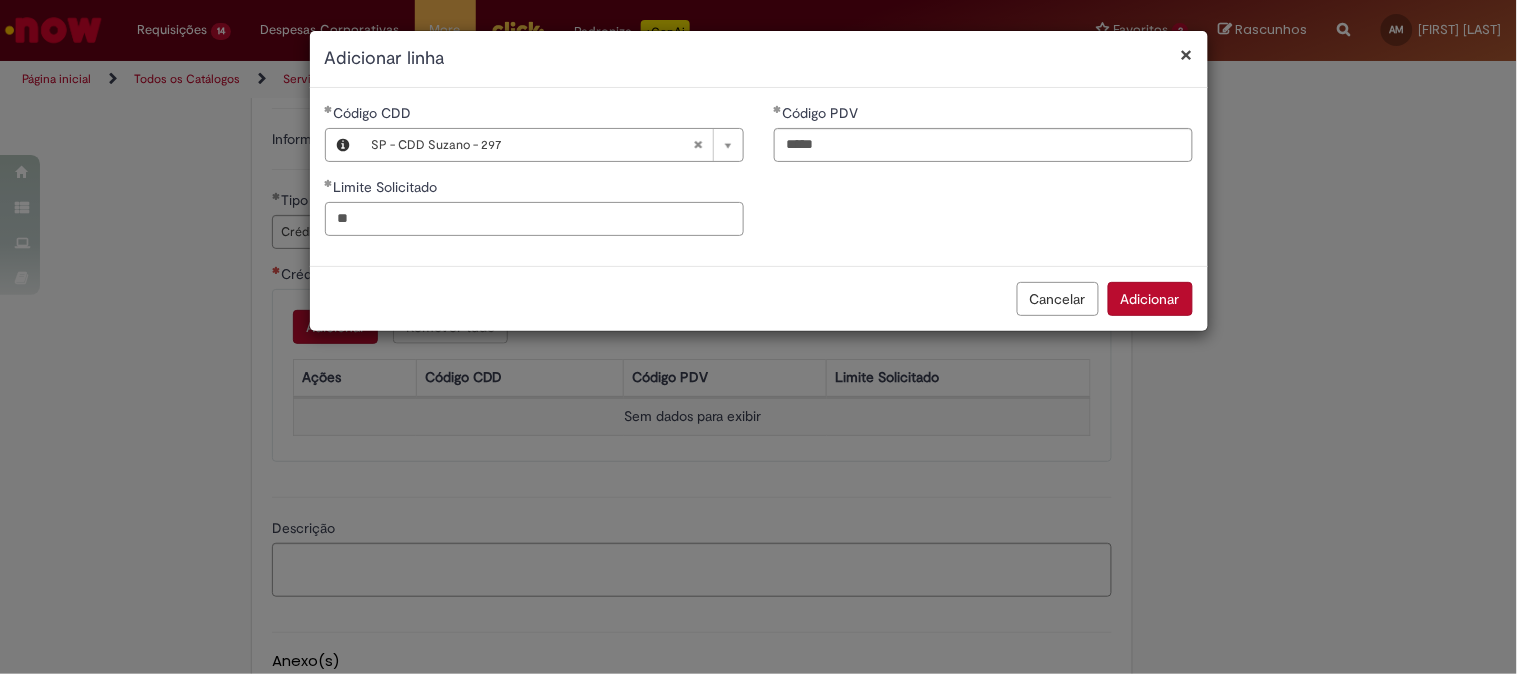type on "*" 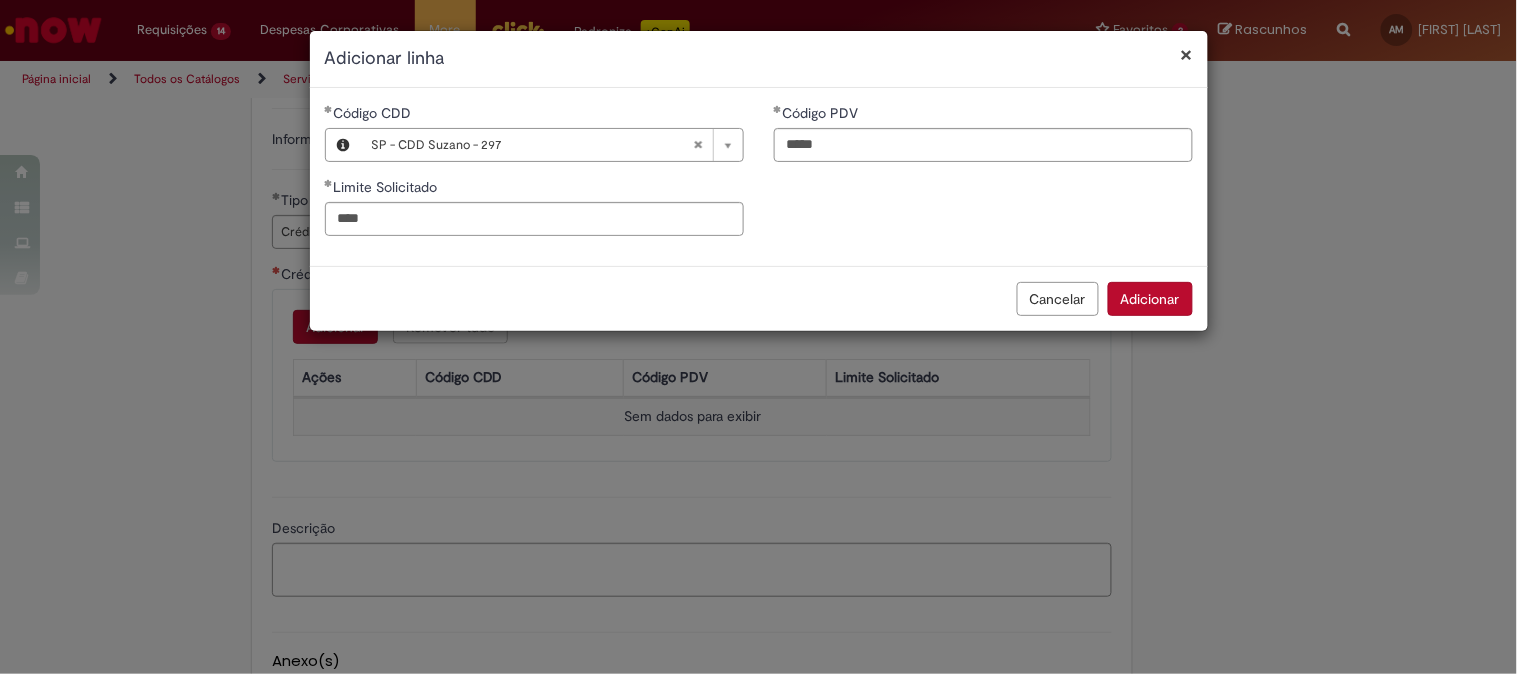 type on "********" 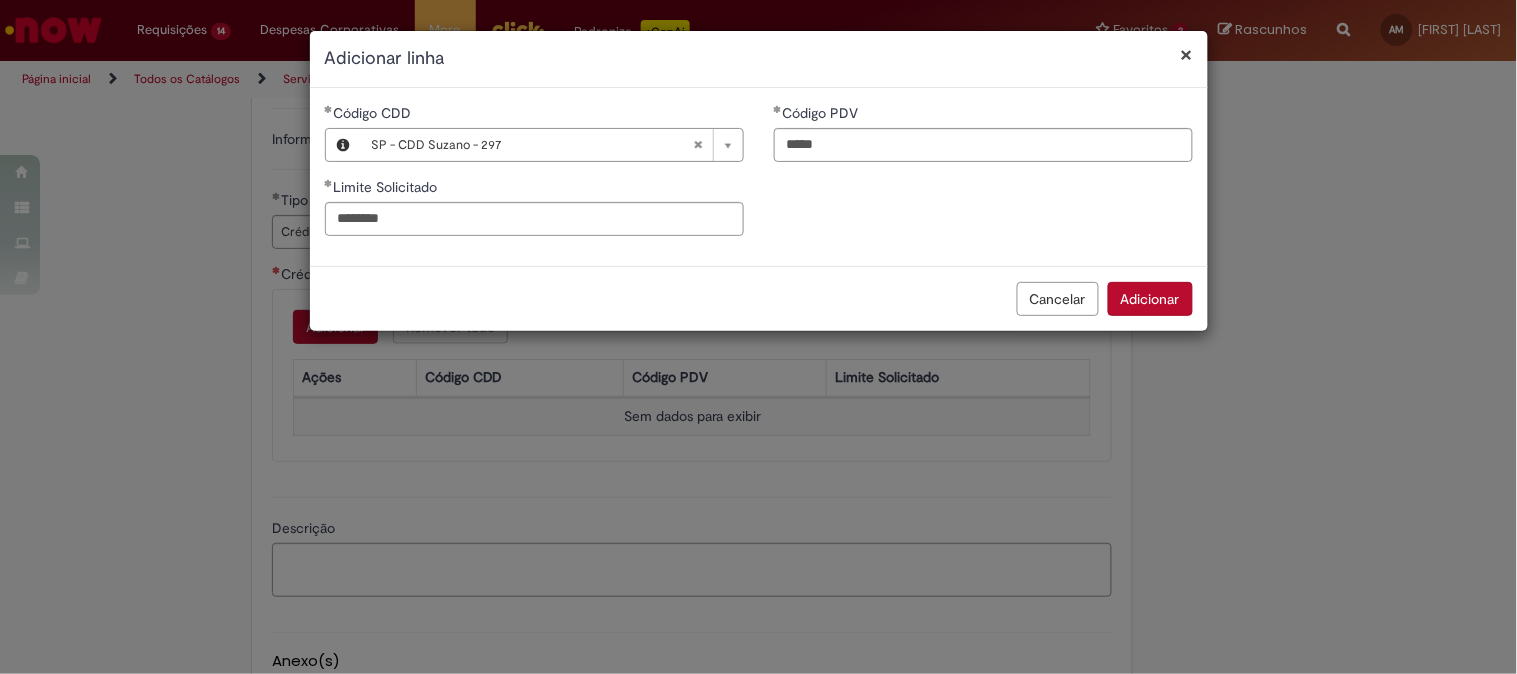 click on "Adicionar" at bounding box center (1150, 299) 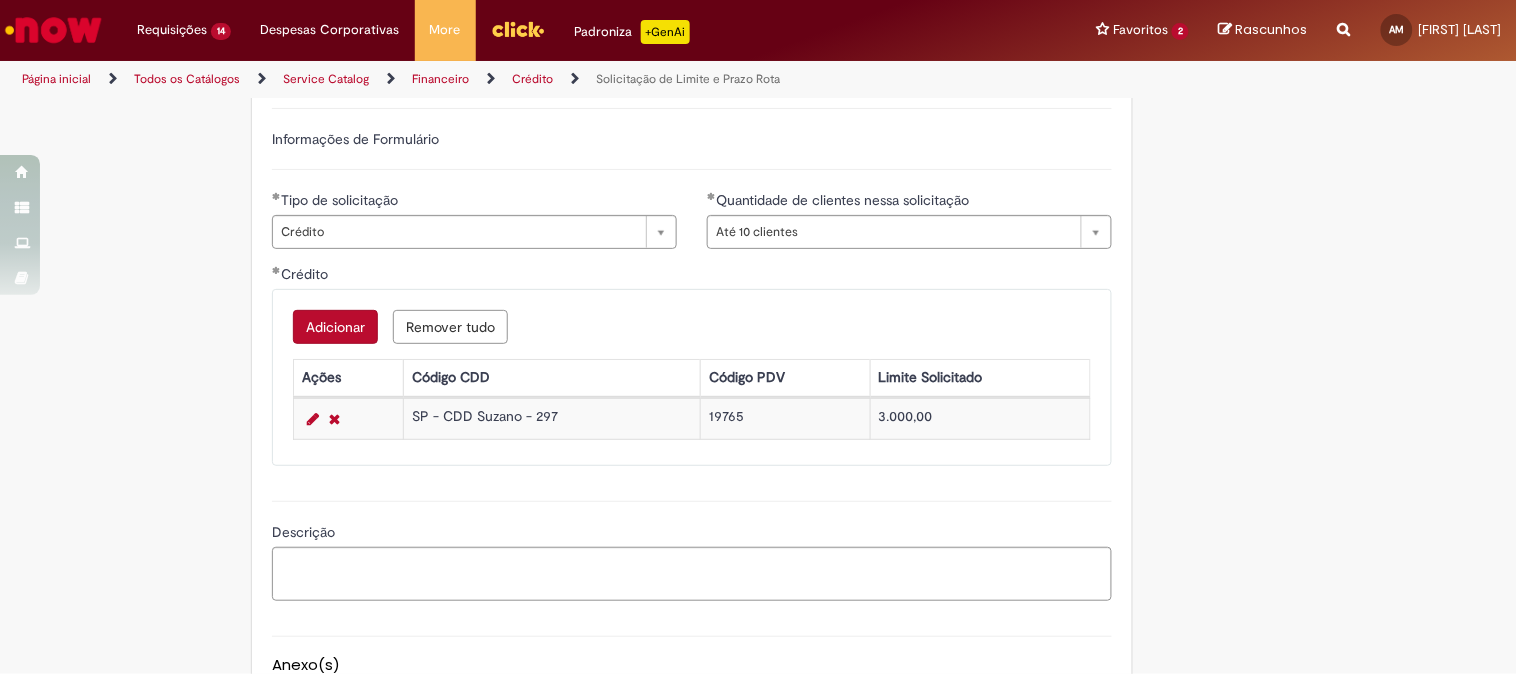 click on "Adicionar" at bounding box center [335, 327] 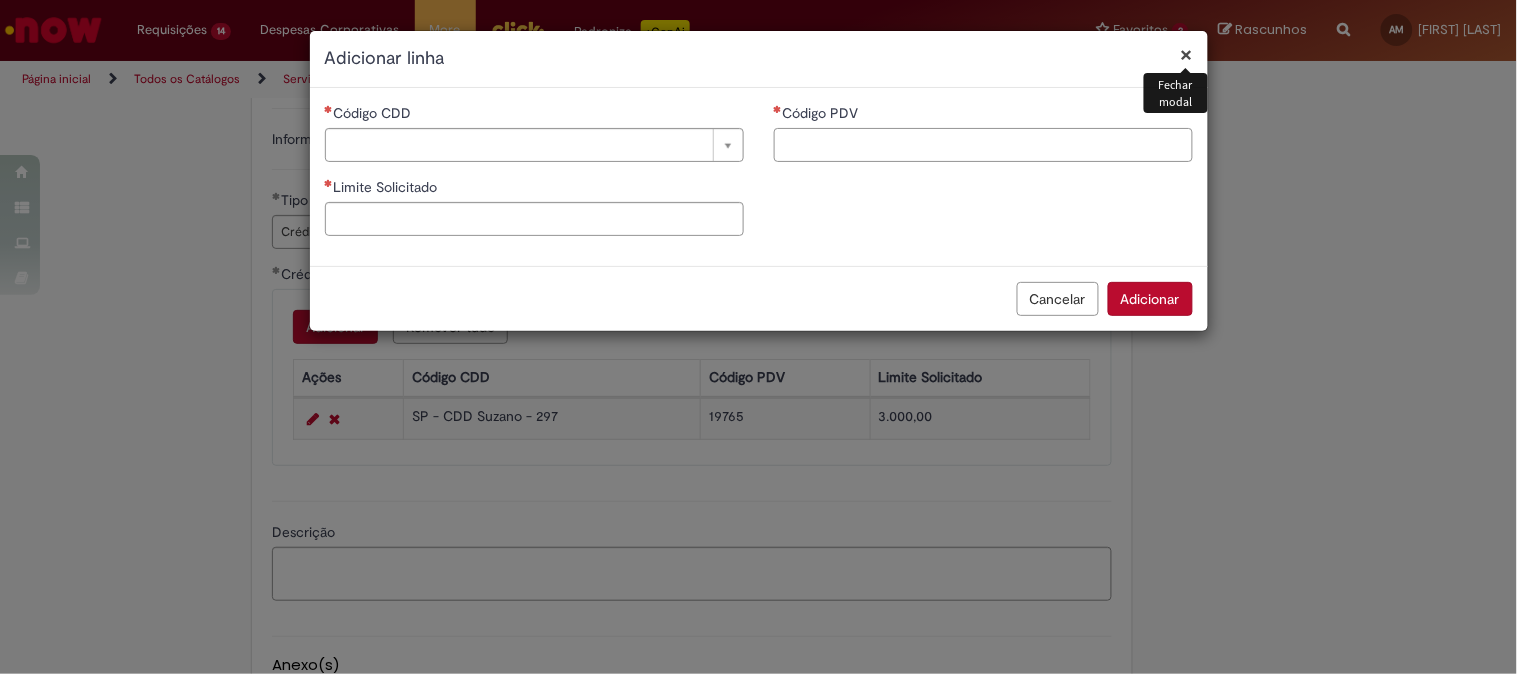 click on "Código PDV" at bounding box center [983, 145] 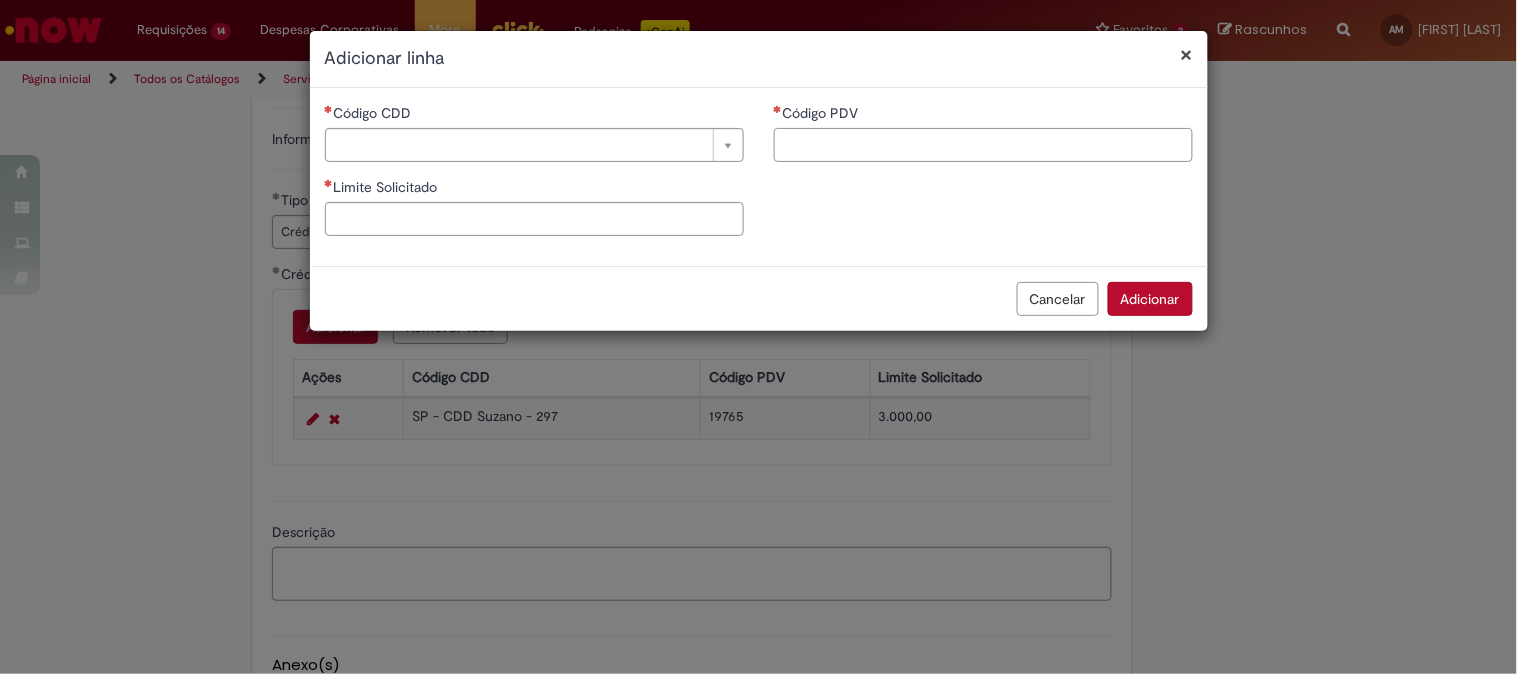 paste on "*****" 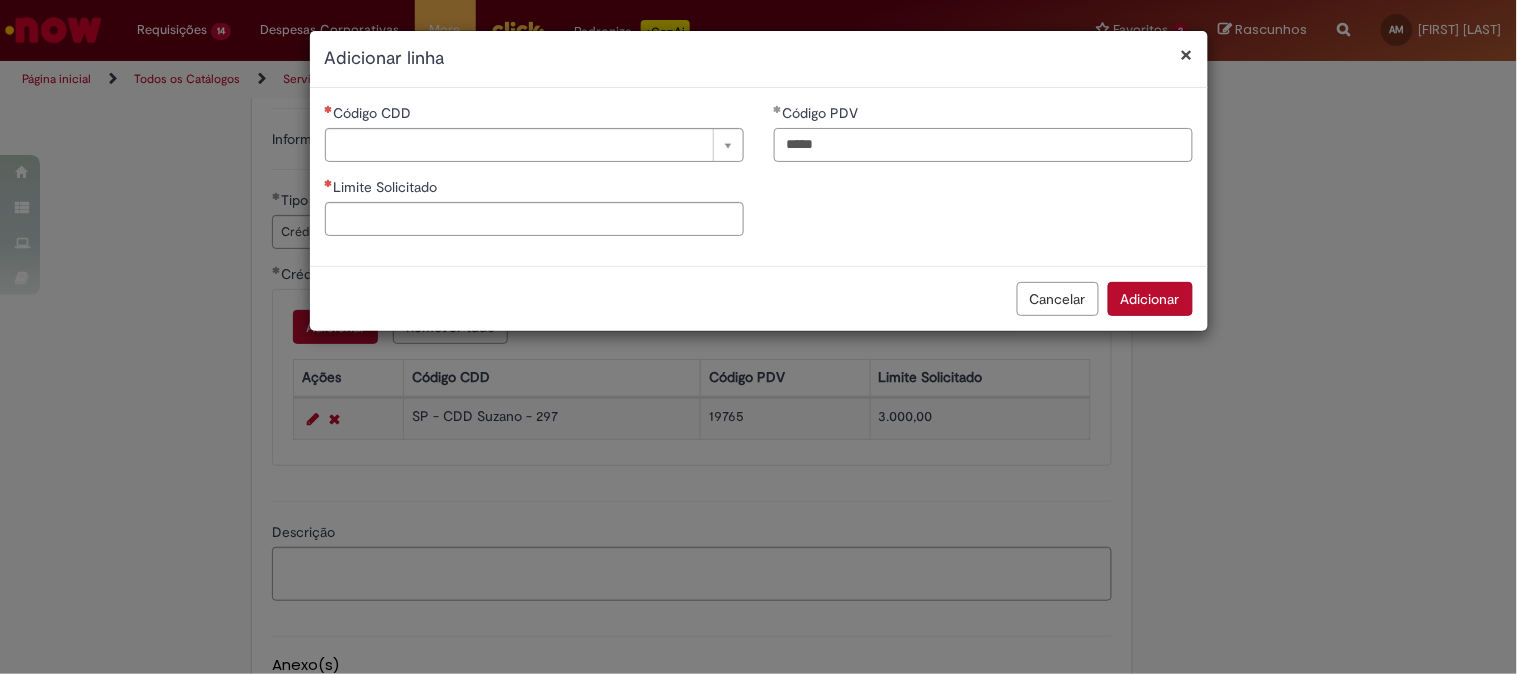 type on "*****" 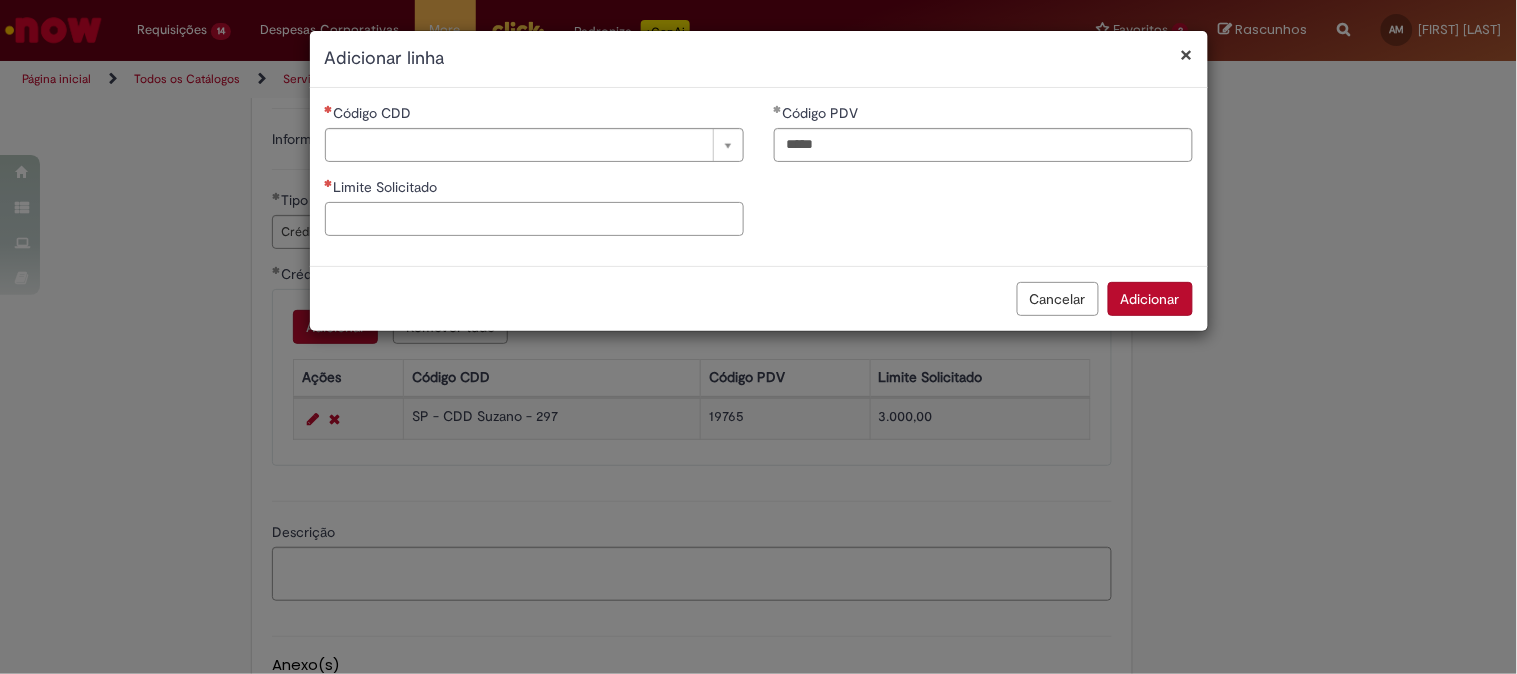 click on "Limite Solicitado" at bounding box center [534, 219] 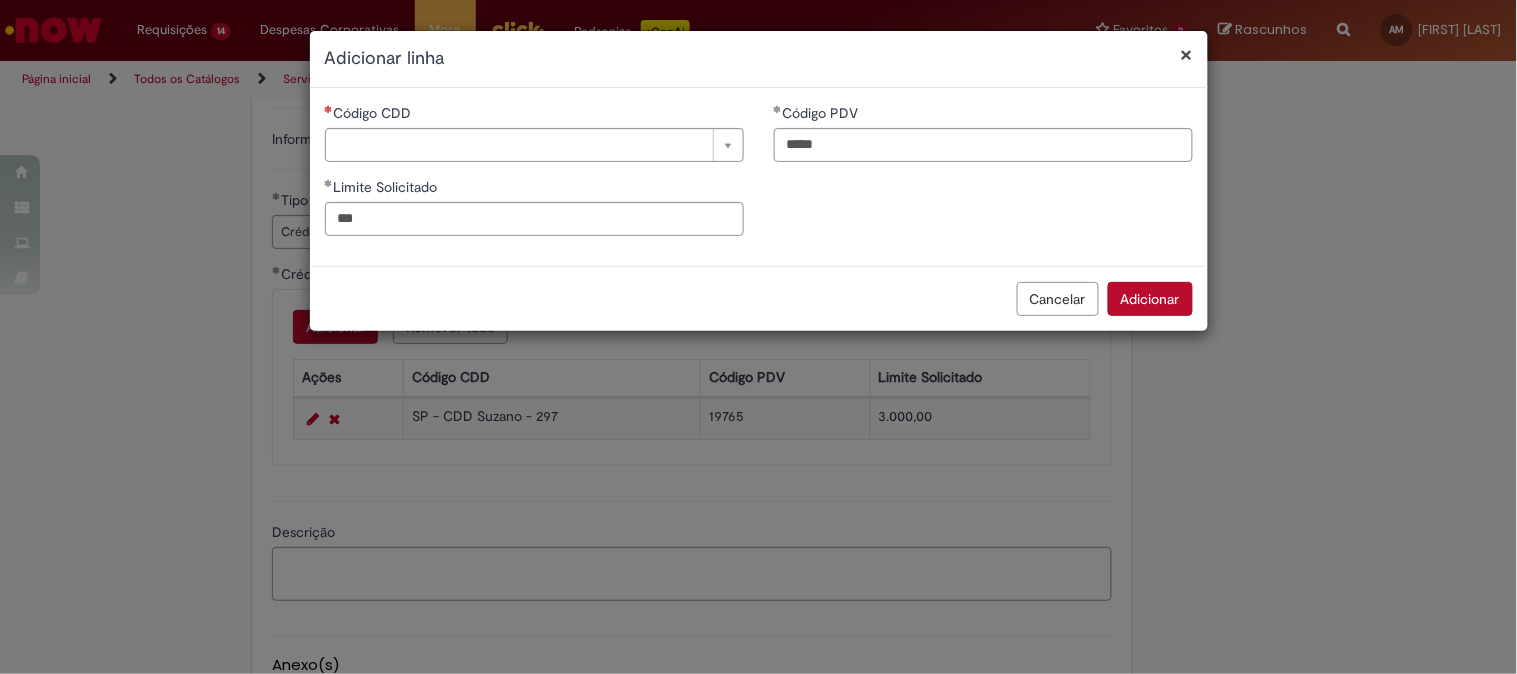 type on "******" 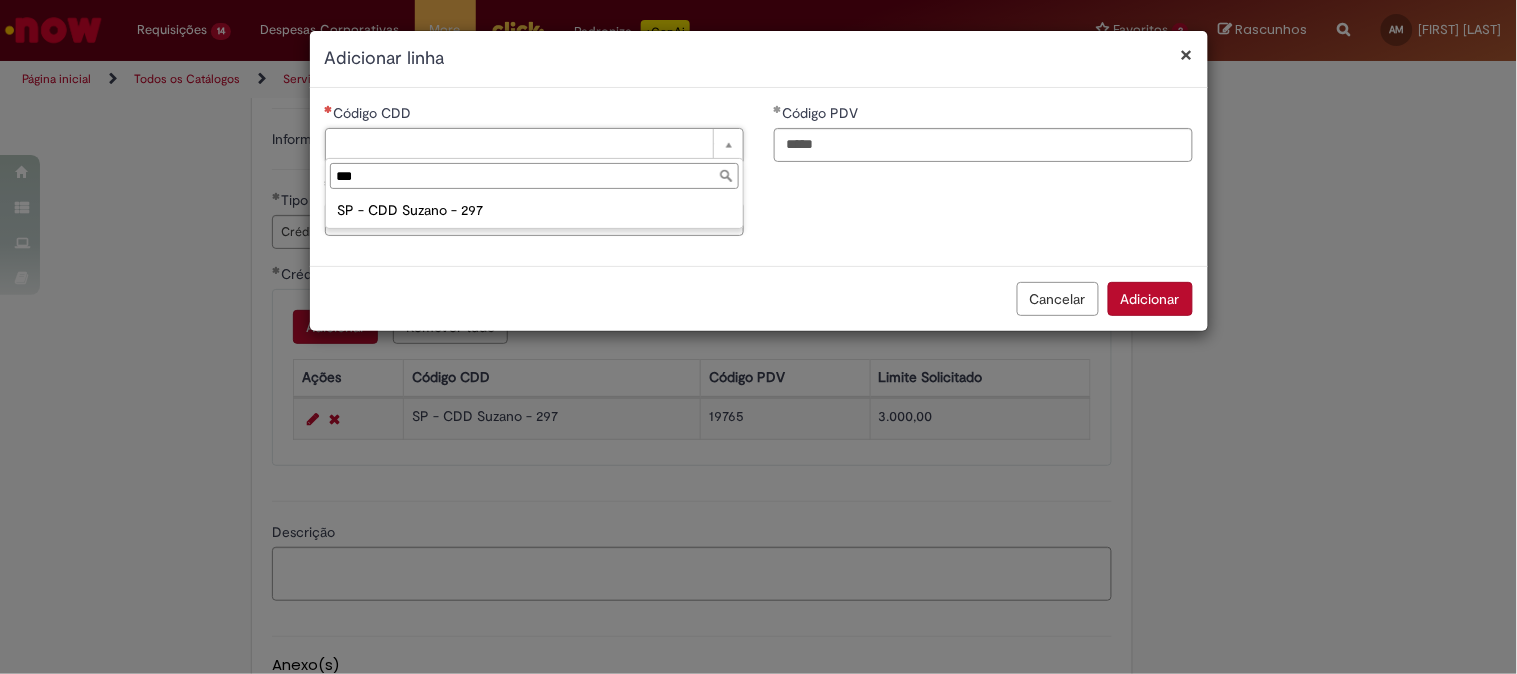 type on "***" 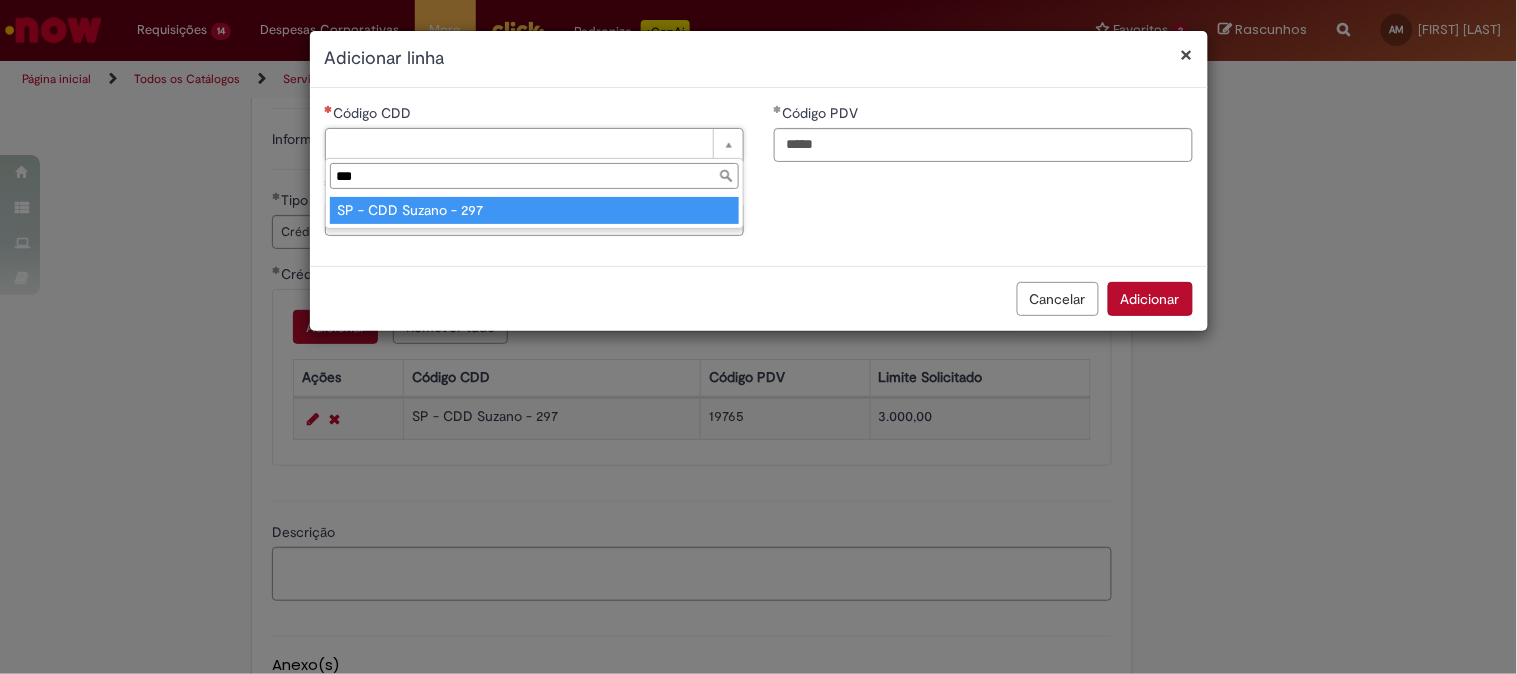 type on "**********" 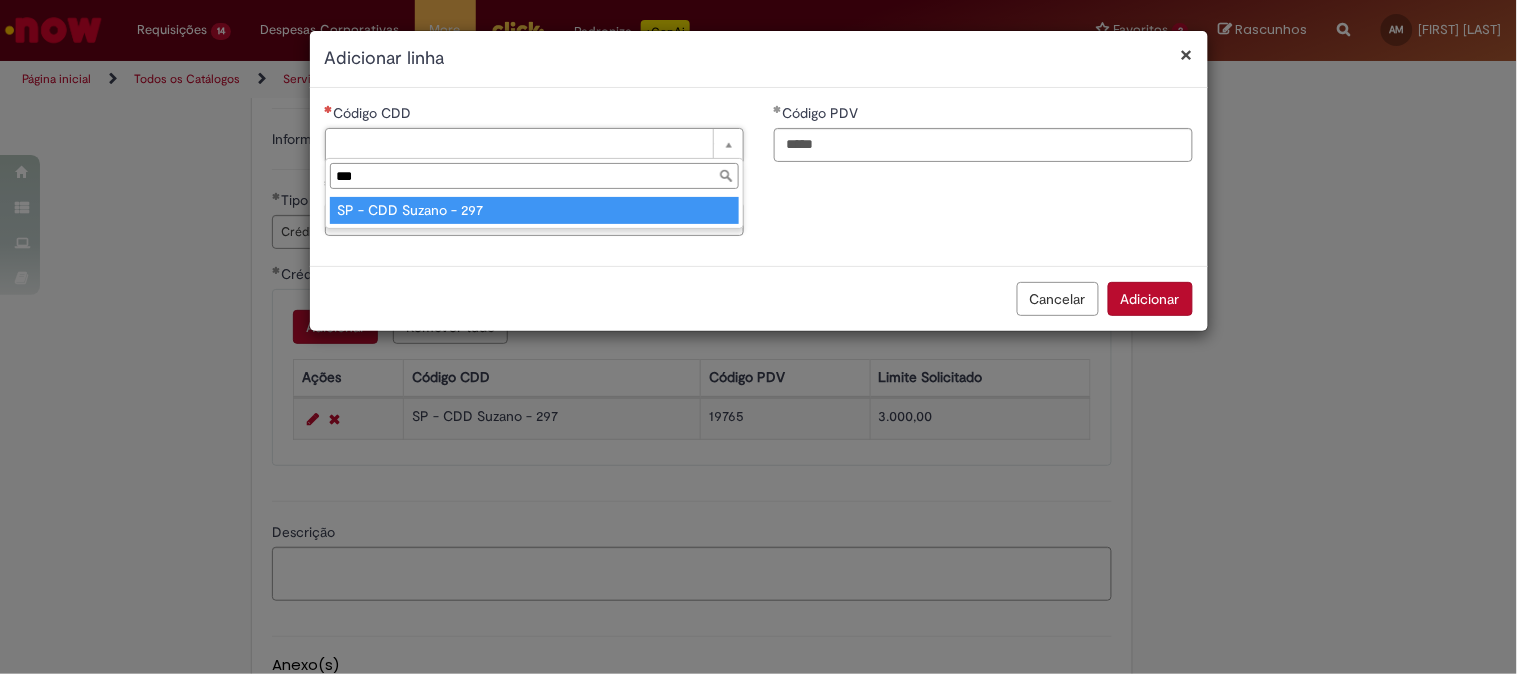 type on "**********" 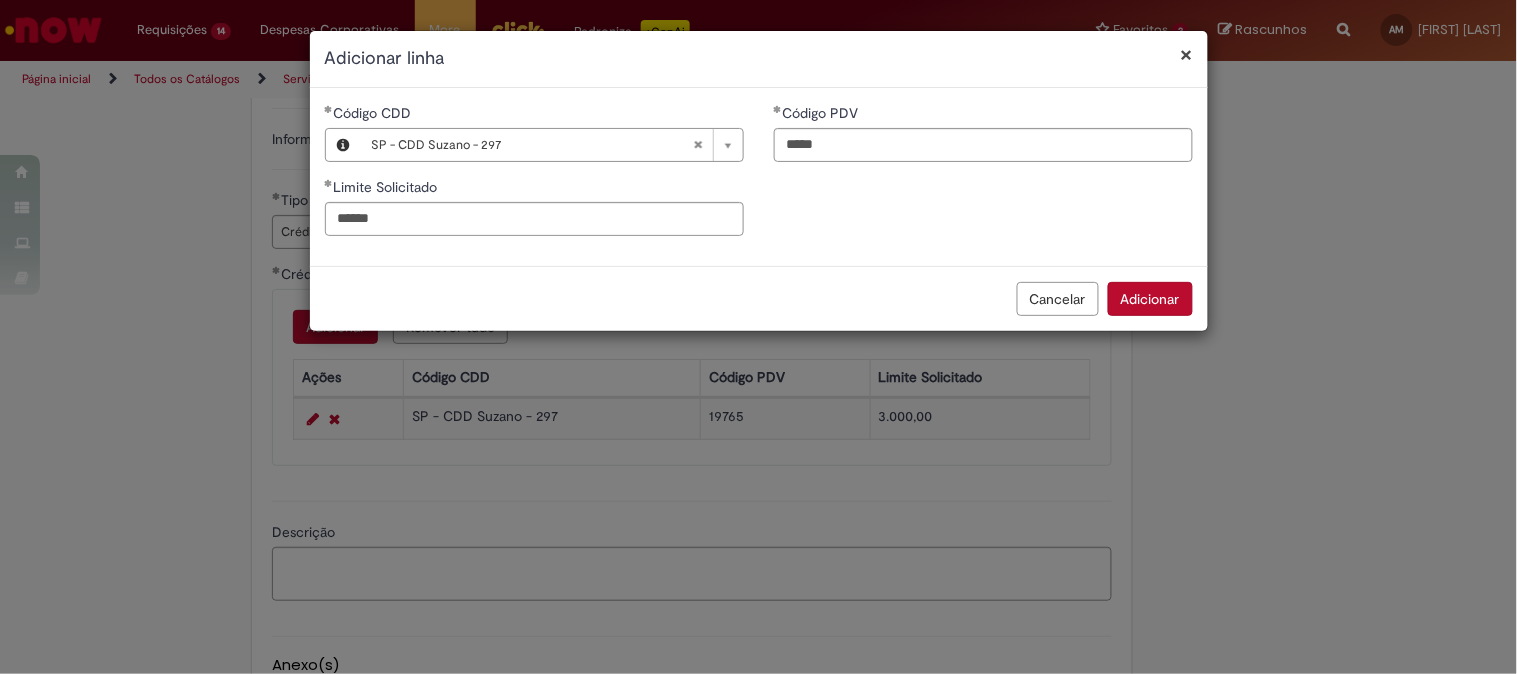click on "Adicionar" at bounding box center [1150, 299] 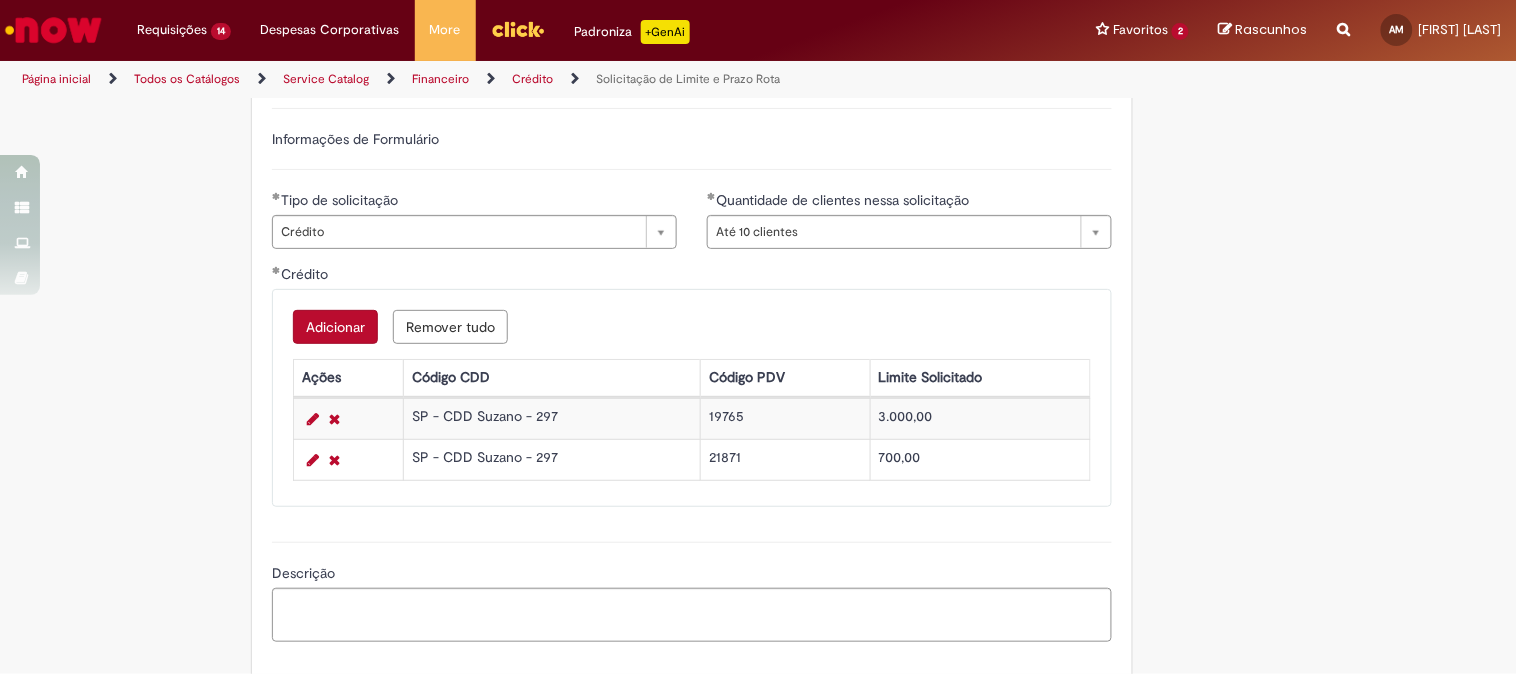 drag, startPoint x: 301, startPoint y: 342, endPoint x: 394, endPoint y: 140, distance: 222.38031 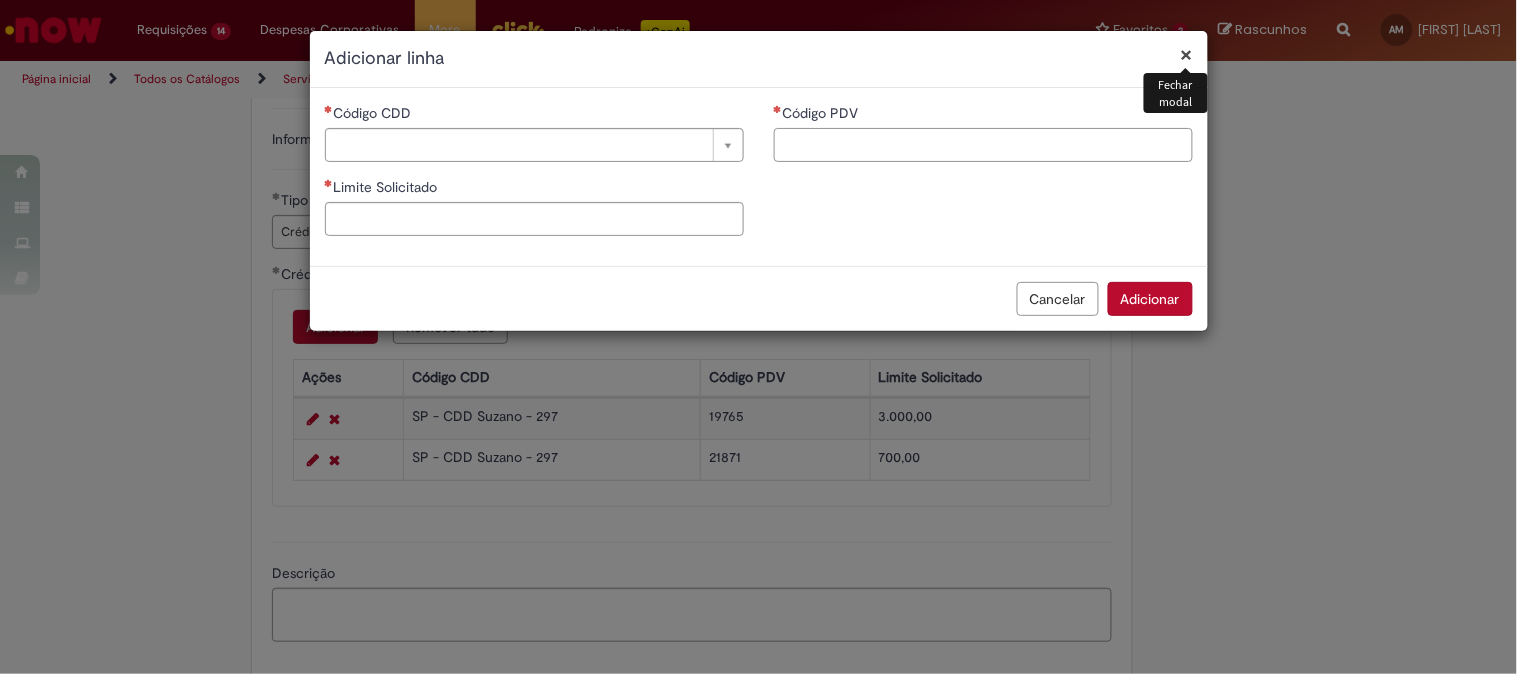 click on "Código PDV" at bounding box center [983, 145] 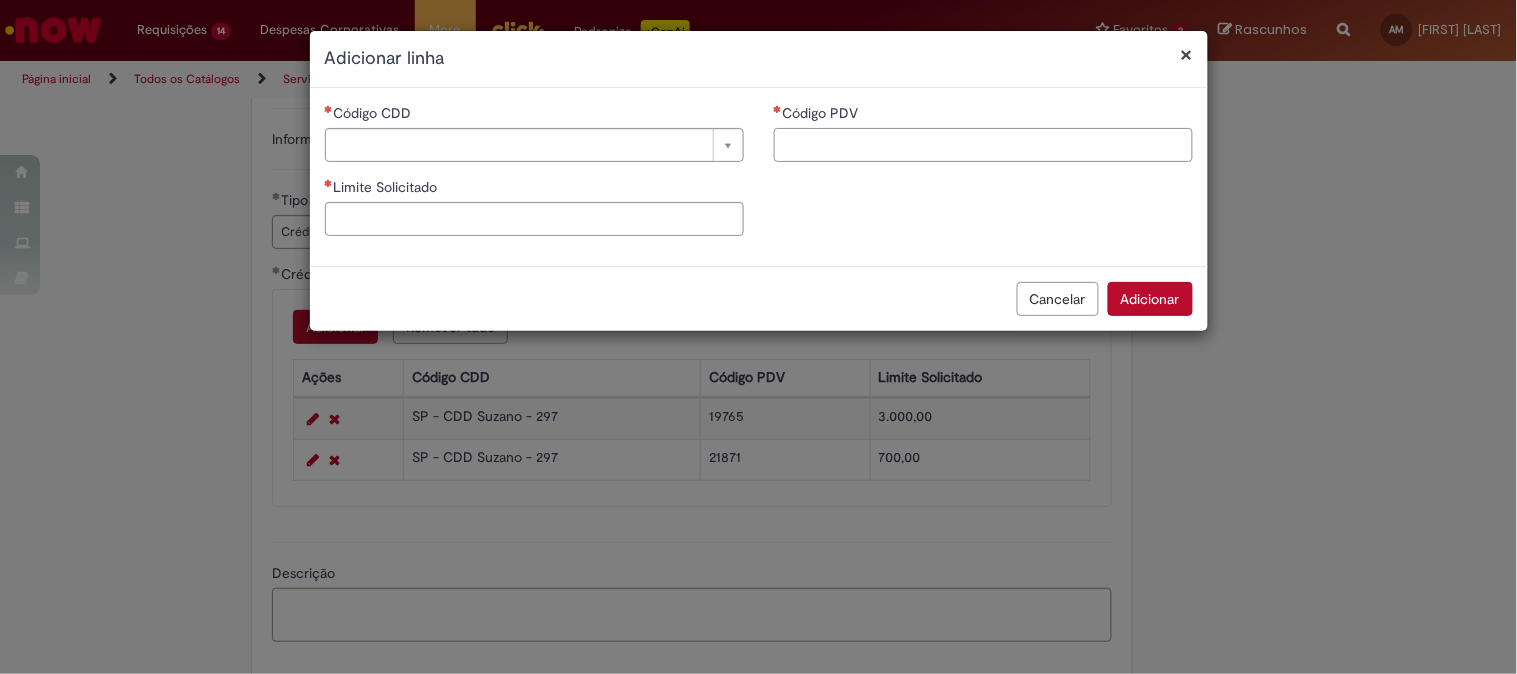 paste on "***" 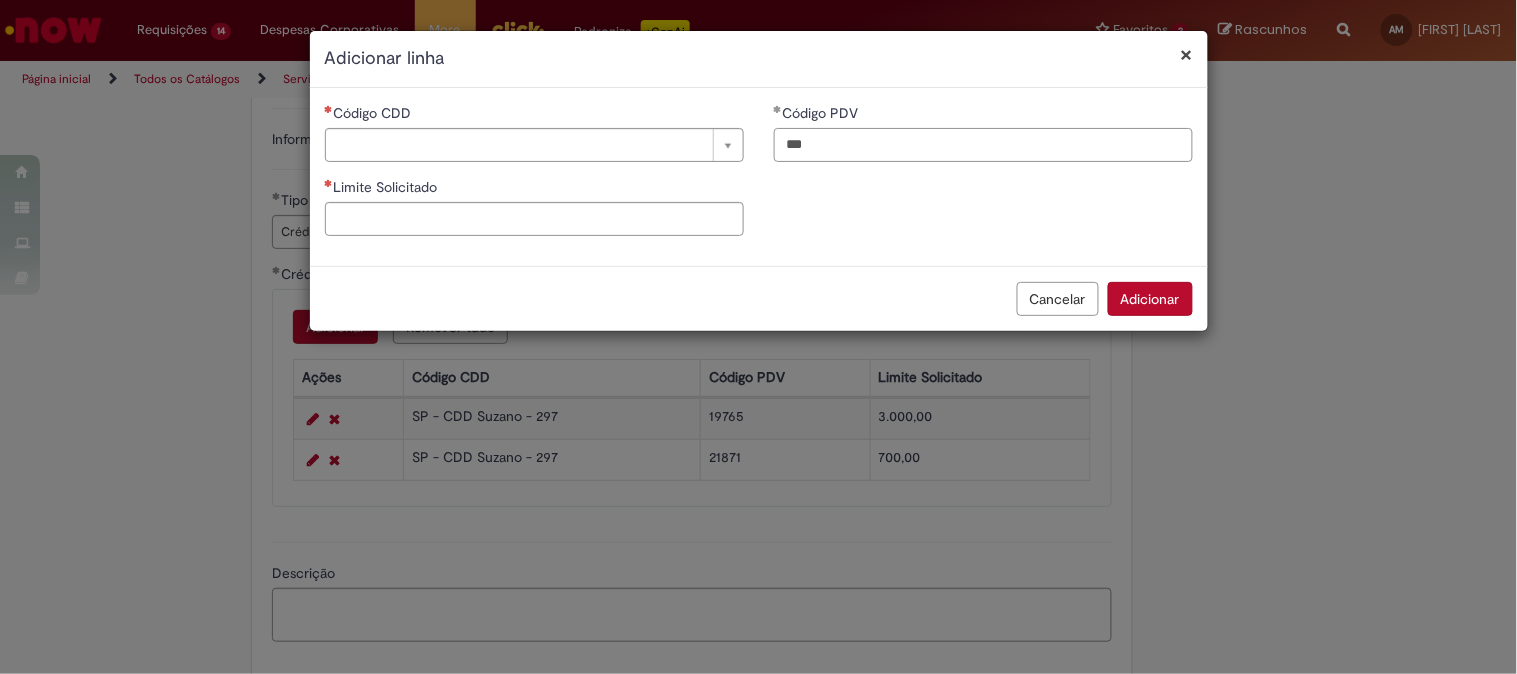 type on "***" 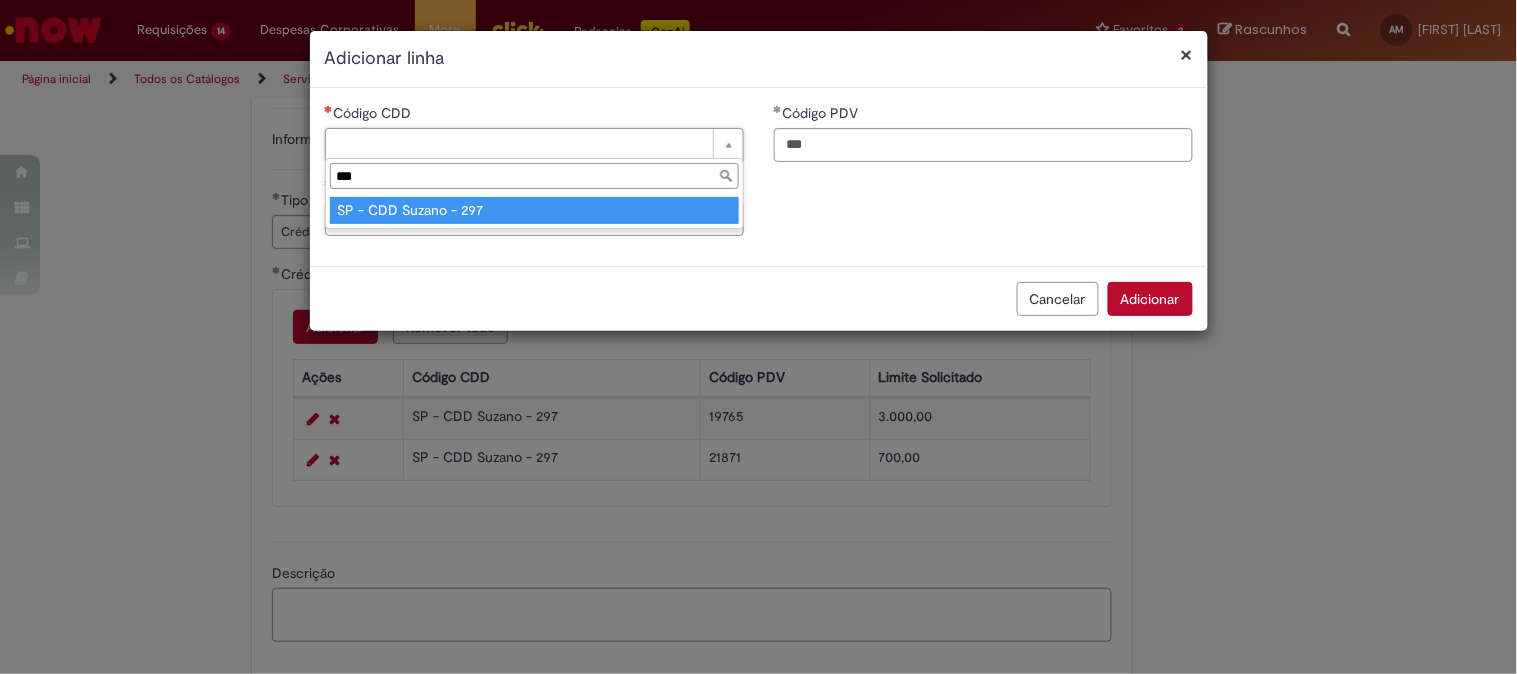 type on "***" 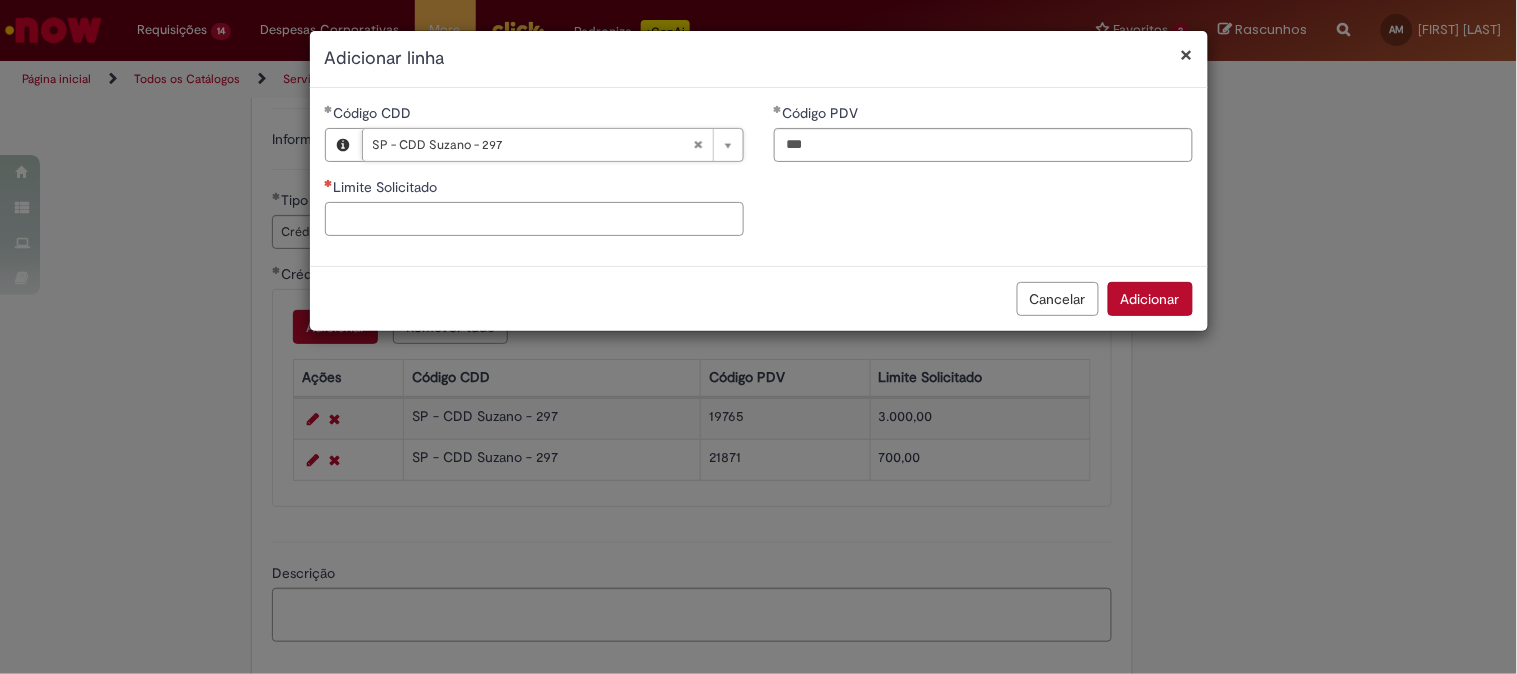 click on "Limite Solicitado" at bounding box center [534, 219] 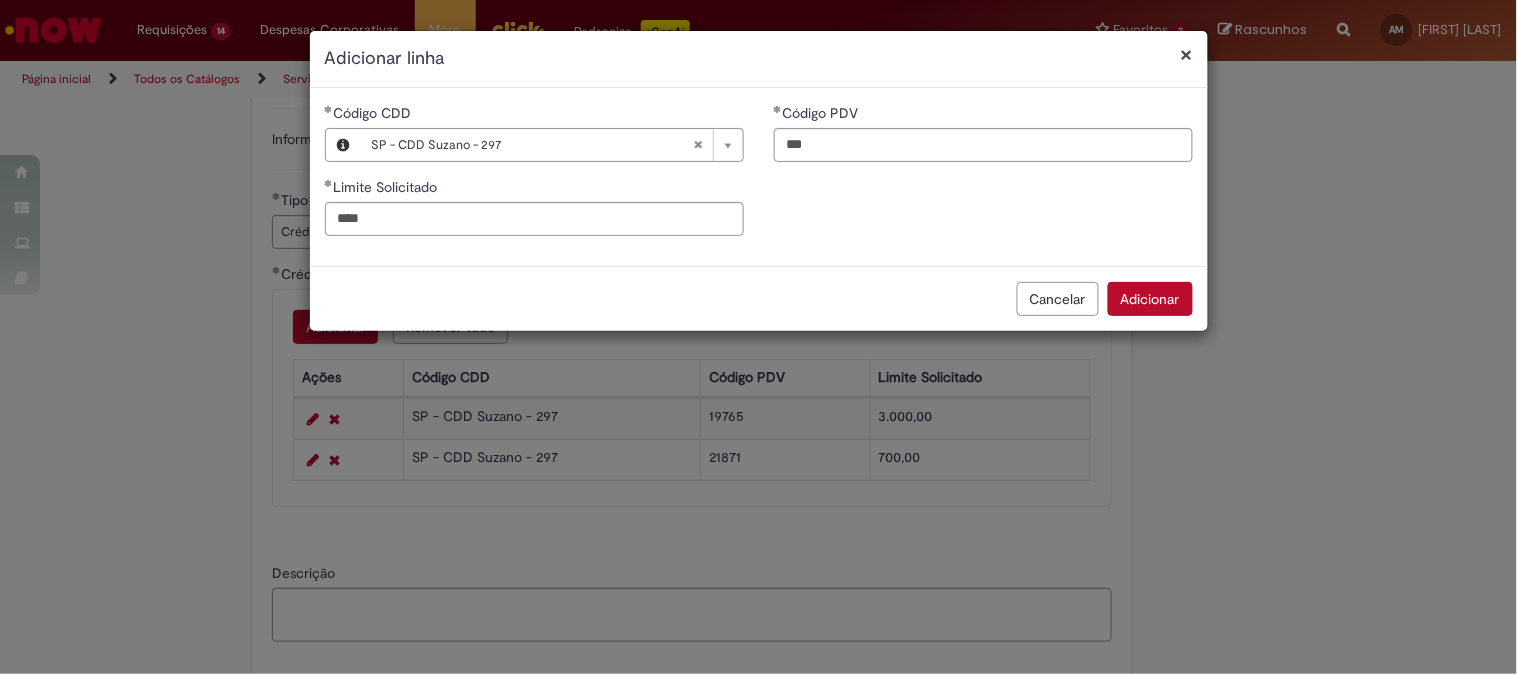 type on "********" 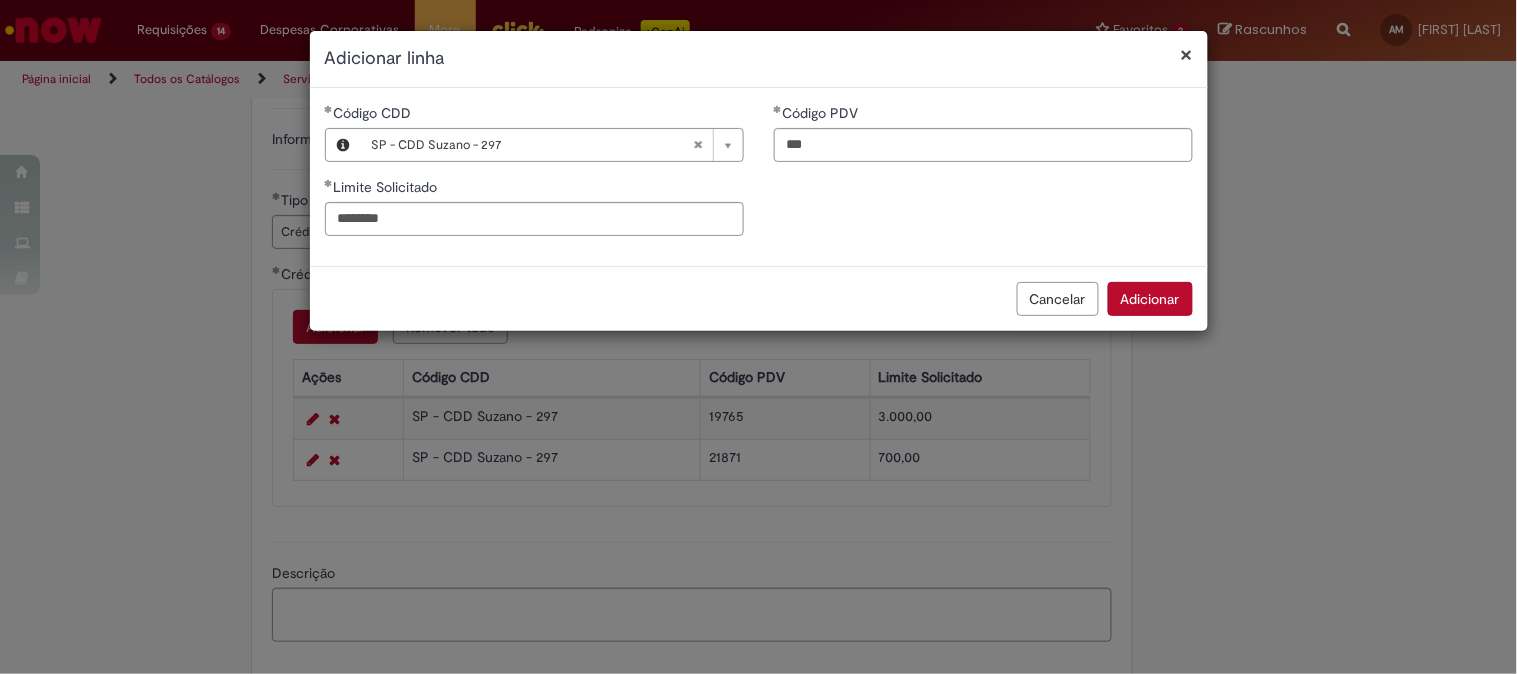 click on "Adicionar" at bounding box center [1150, 299] 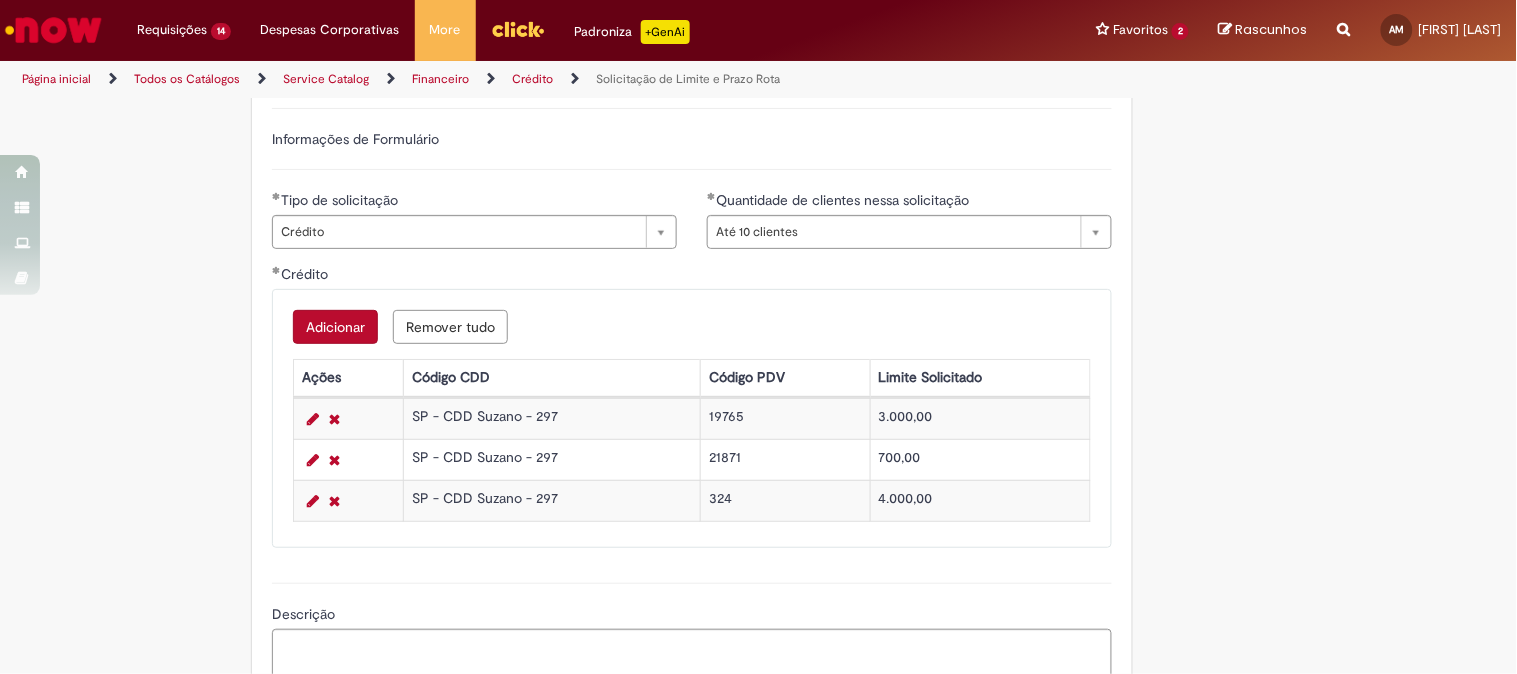 scroll, scrollTop: 777, scrollLeft: 0, axis: vertical 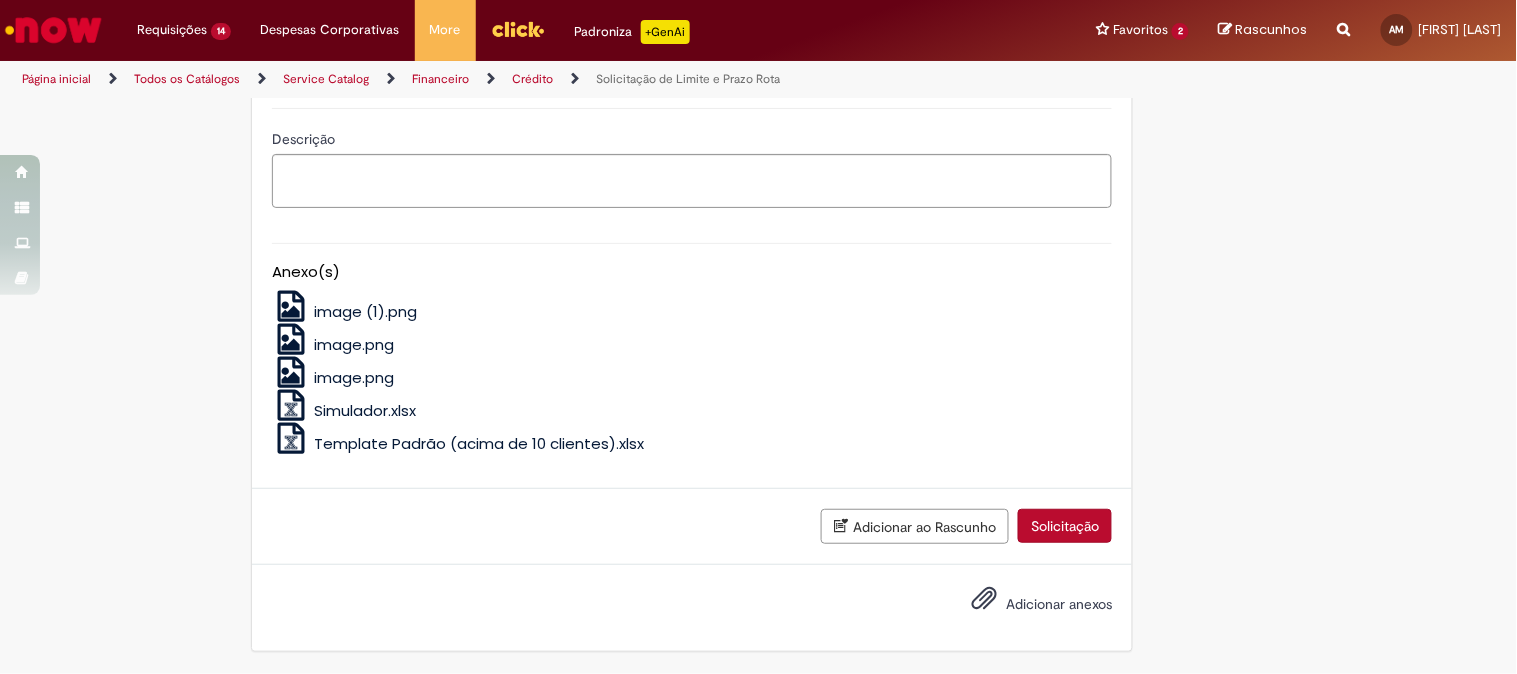 click on "Adicionar anexos" at bounding box center [1059, 604] 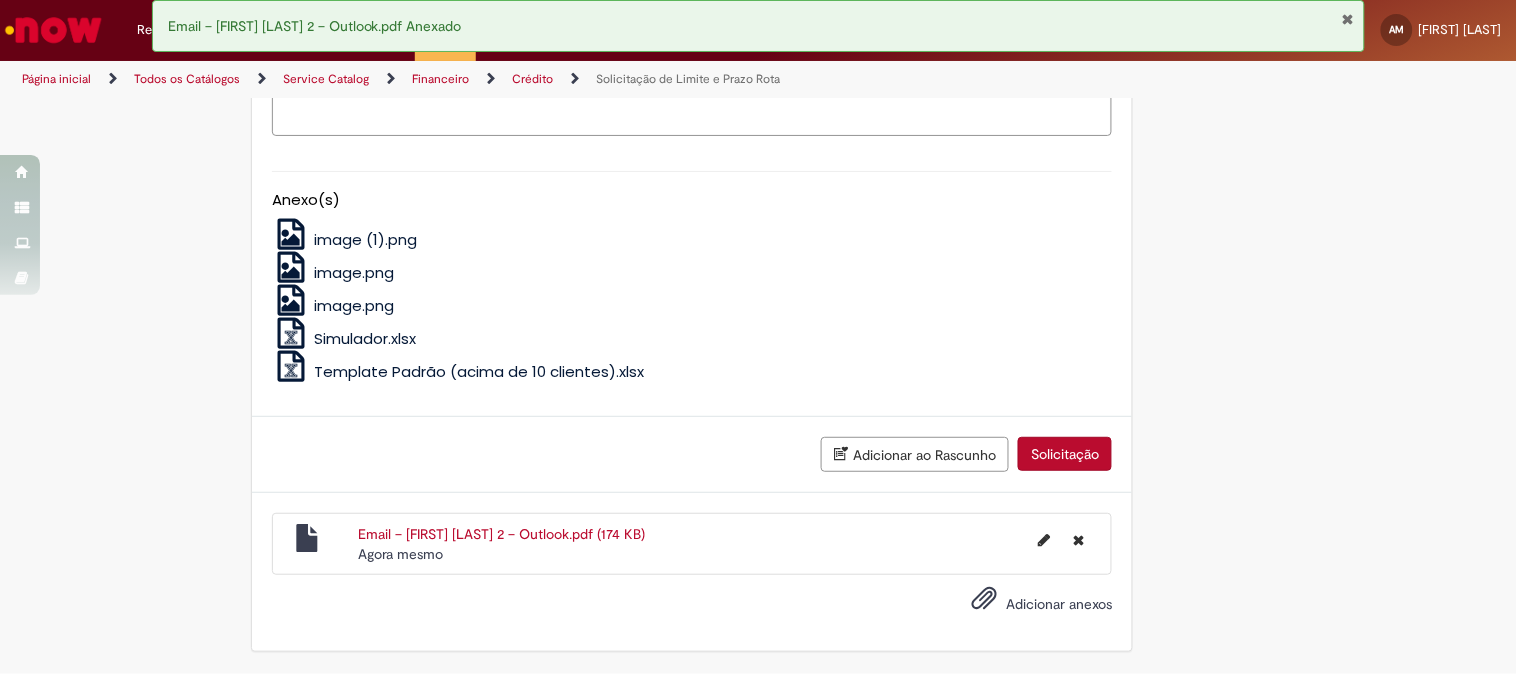 click on "Solicitação" at bounding box center [1065, 454] 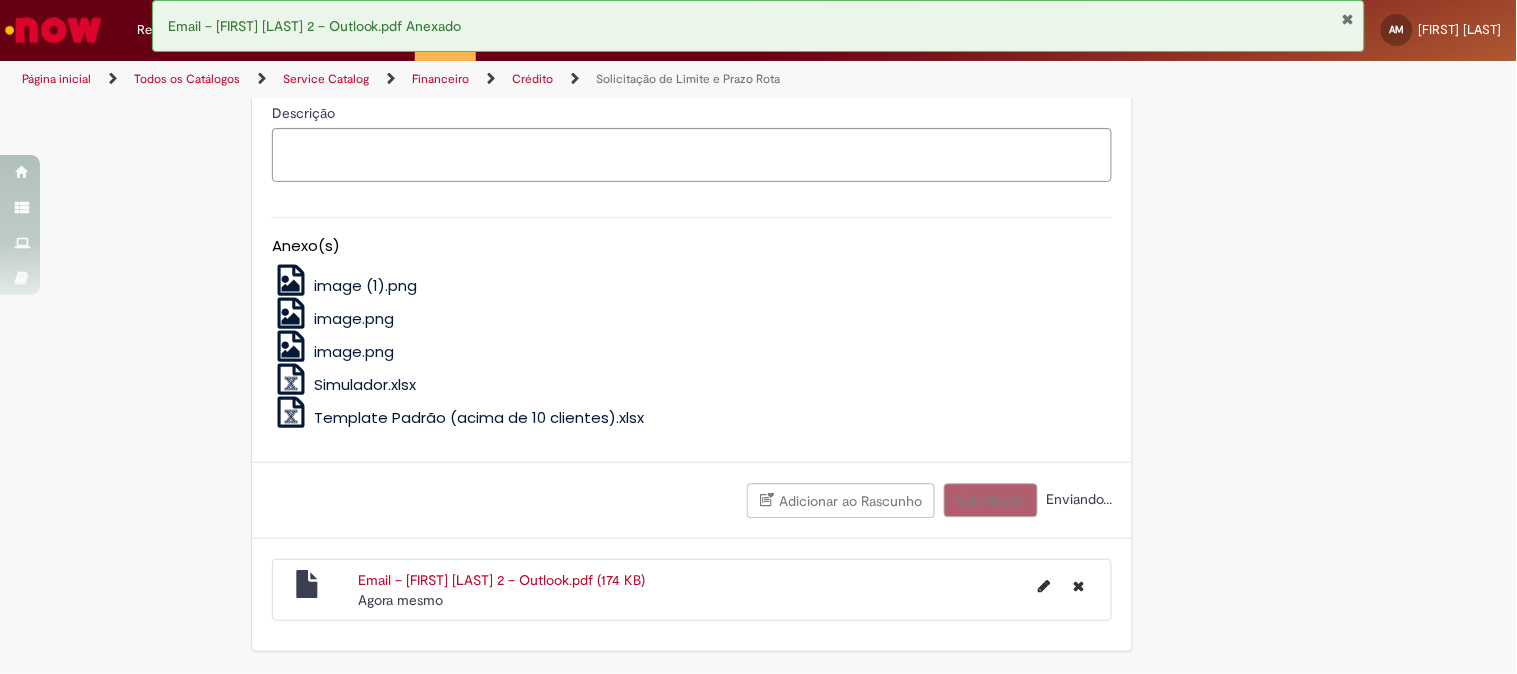 scroll, scrollTop: 1174, scrollLeft: 0, axis: vertical 